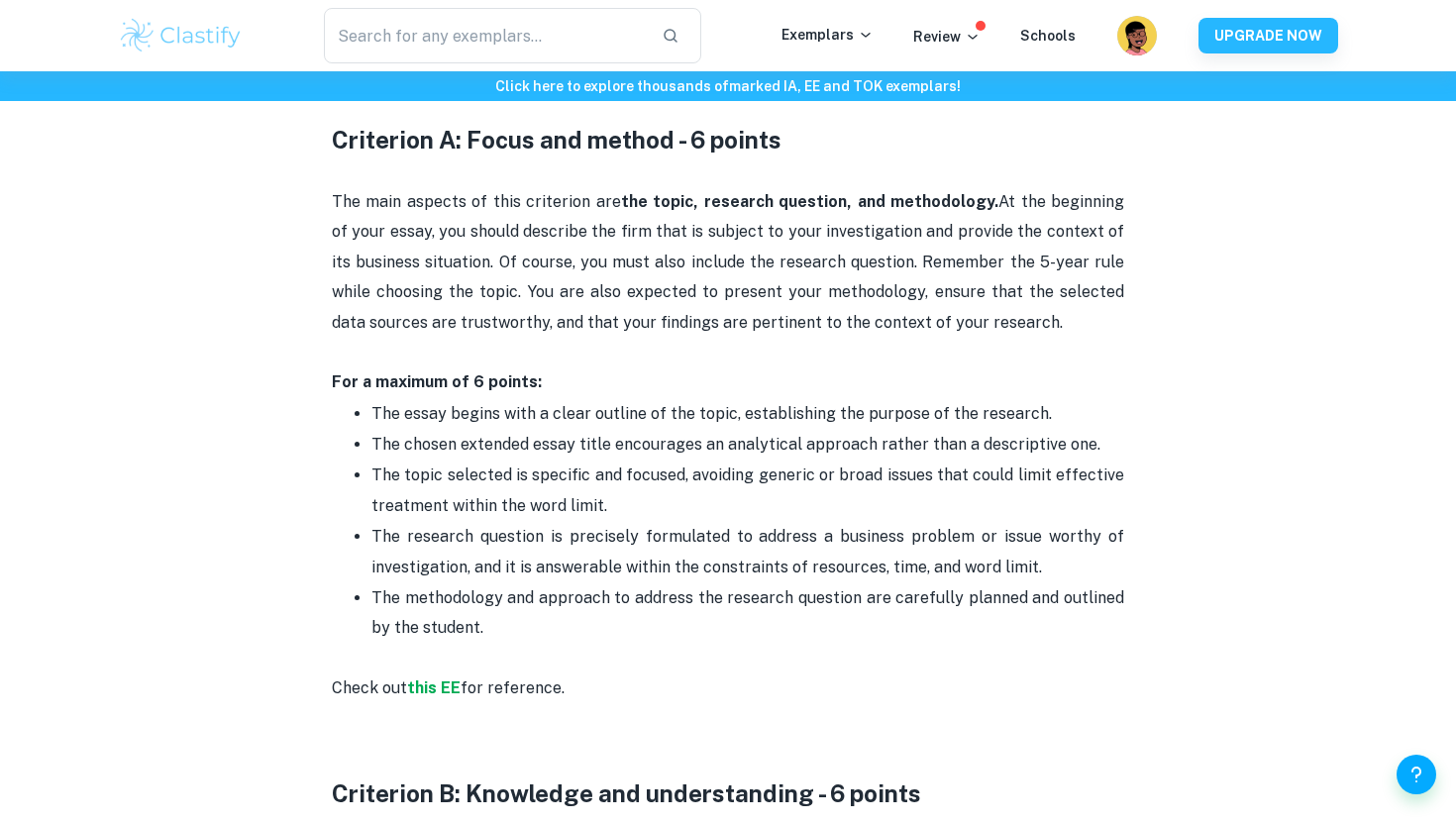 scroll, scrollTop: 1074, scrollLeft: 0, axis: vertical 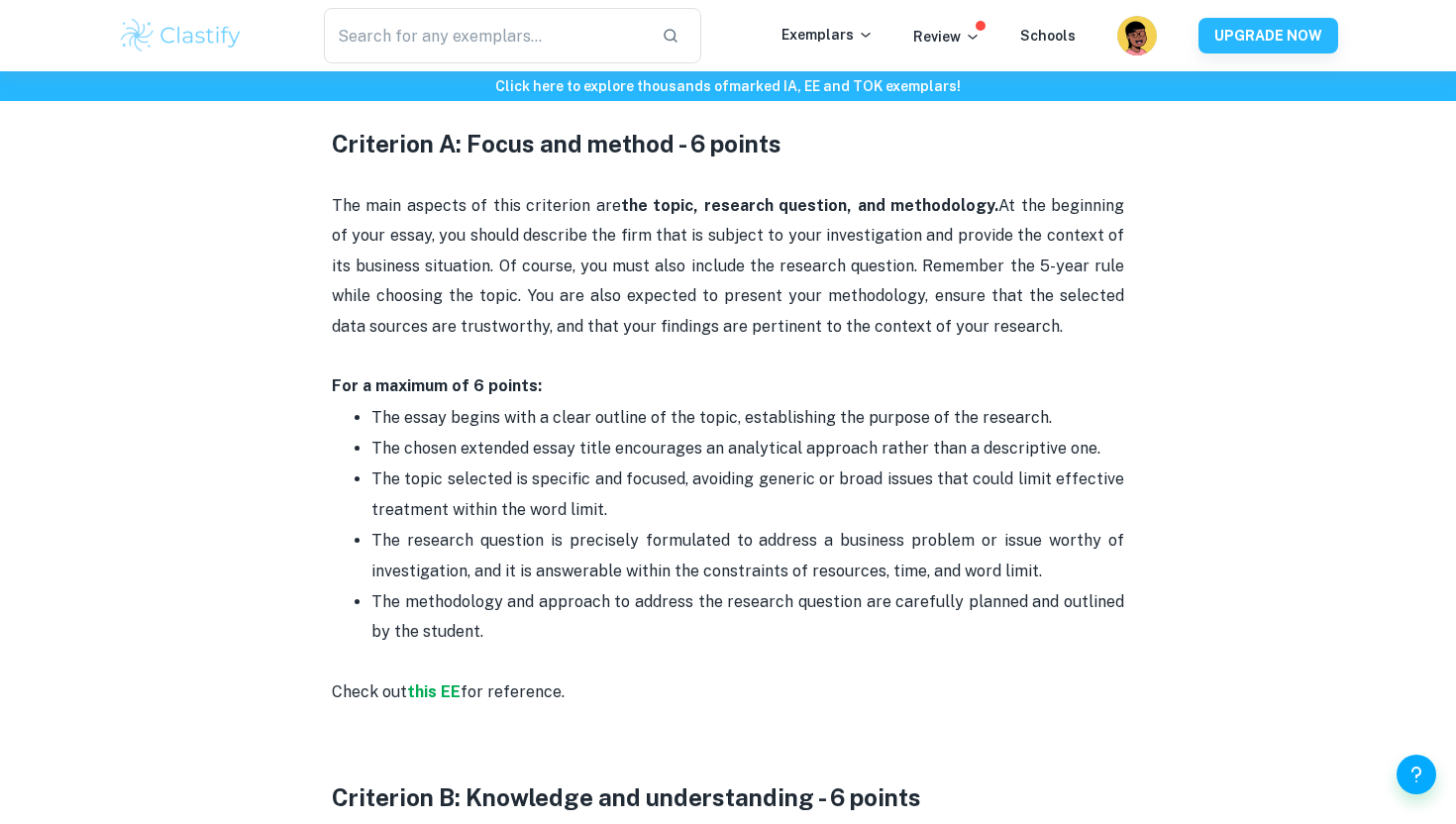 click on "The main aspects of this criterion are  the topic, research question, and methodology.  At the beginning of your essay, you should describe the firm that is subject to your investigation and provide the context of its business situation. Of course, you must also include the research question. Remember the 5-year rule while choosing the topic. You are also expected to present your methodology, ensure that the selected data sources are trustworthy, and that your findings are pertinent to the context of your research. For a maximum of 6 points:" at bounding box center [728, 281] 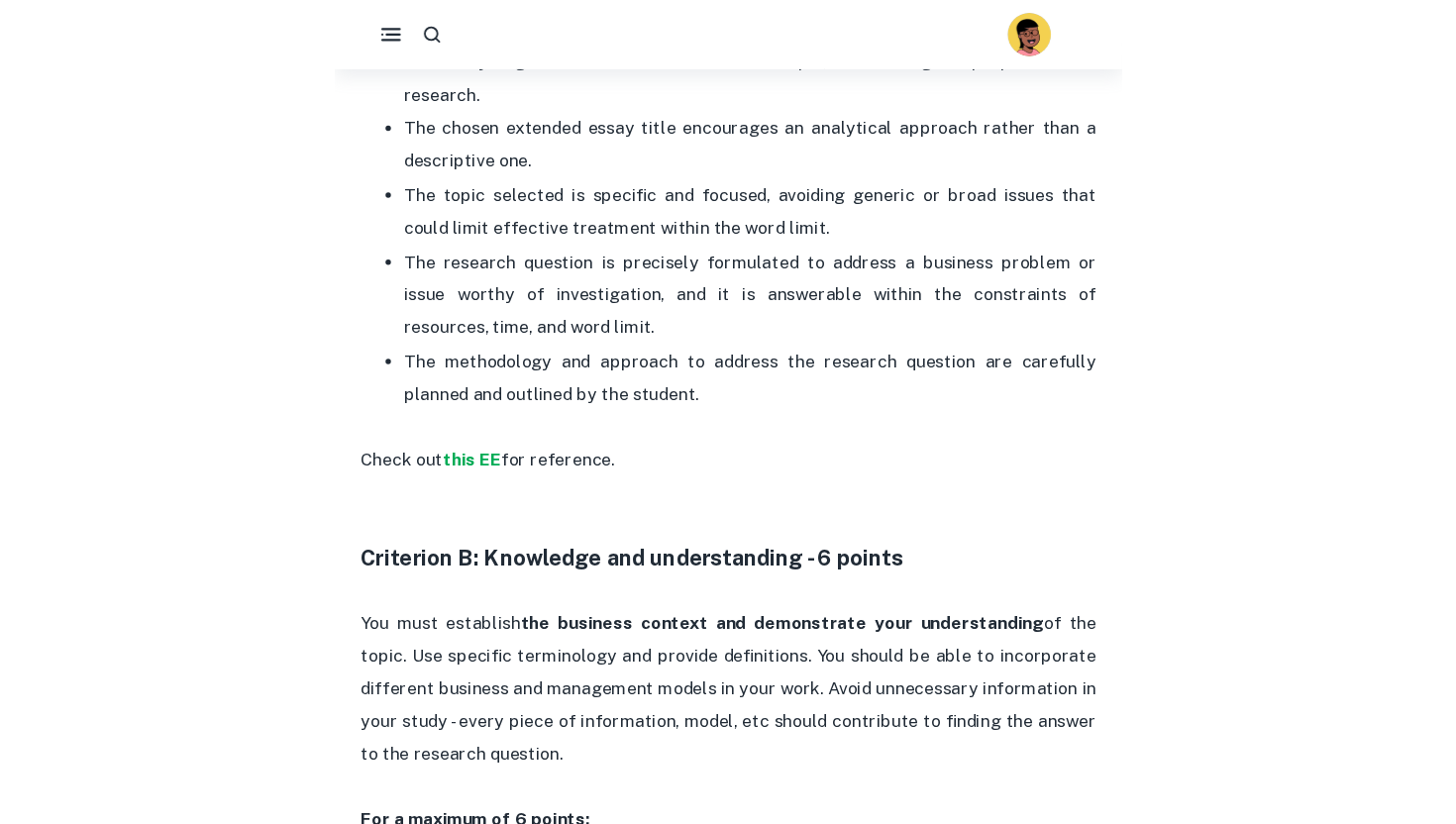 scroll, scrollTop: 1074, scrollLeft: 0, axis: vertical 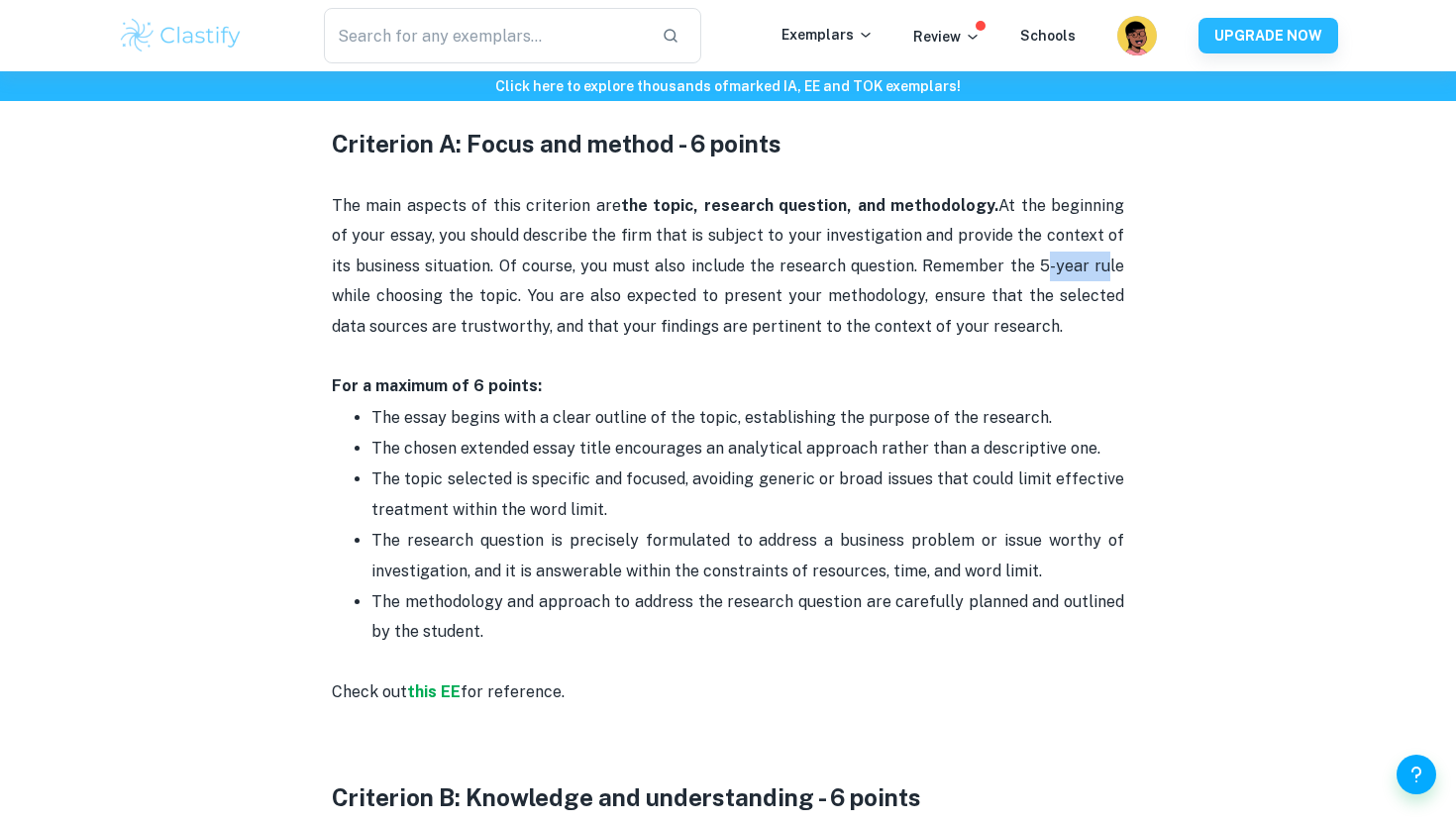 drag, startPoint x: 999, startPoint y: 267, endPoint x: 1056, endPoint y: 273, distance: 57.31492 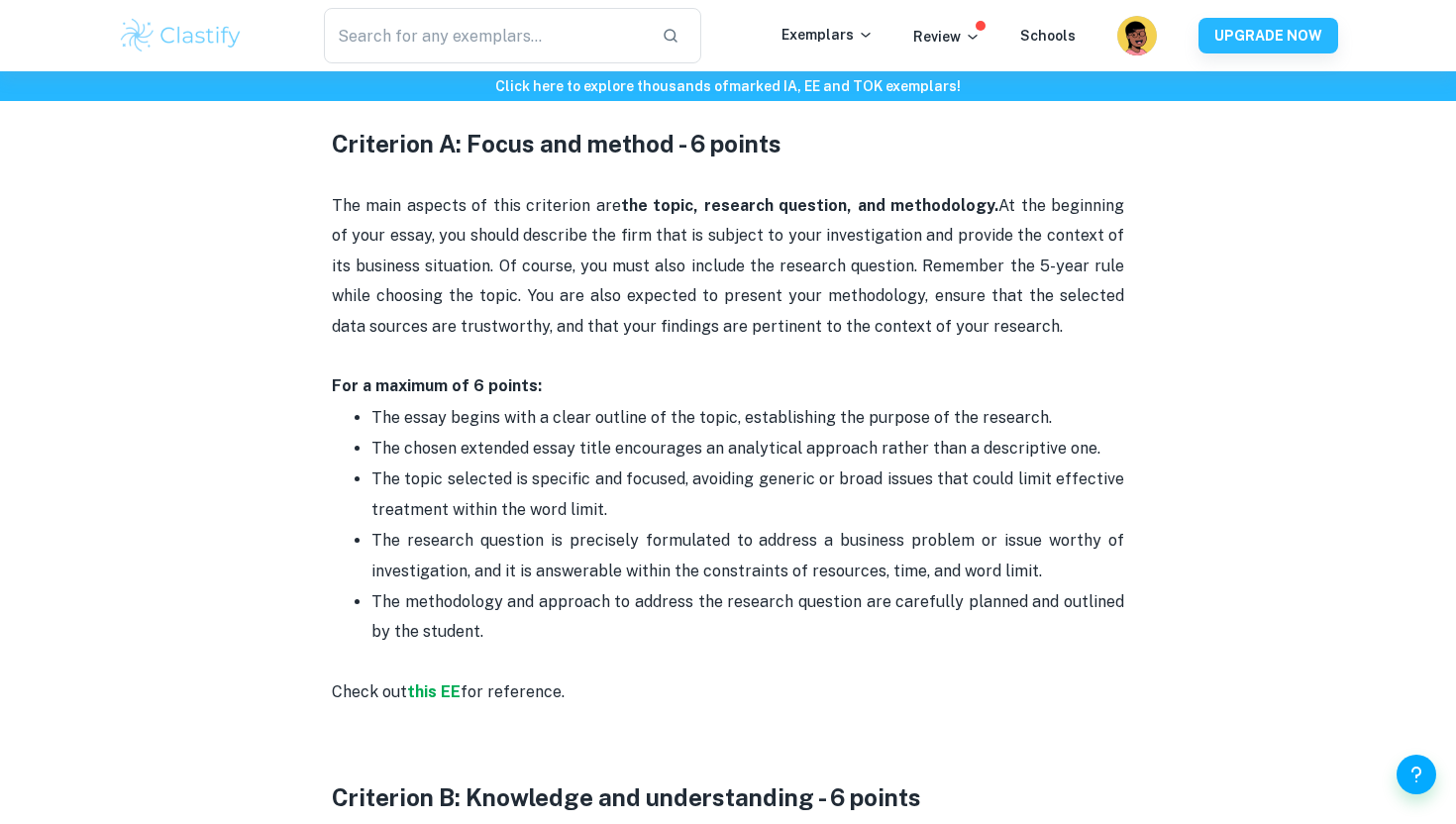 drag, startPoint x: 1004, startPoint y: 266, endPoint x: 1043, endPoint y: 270, distance: 39.20459 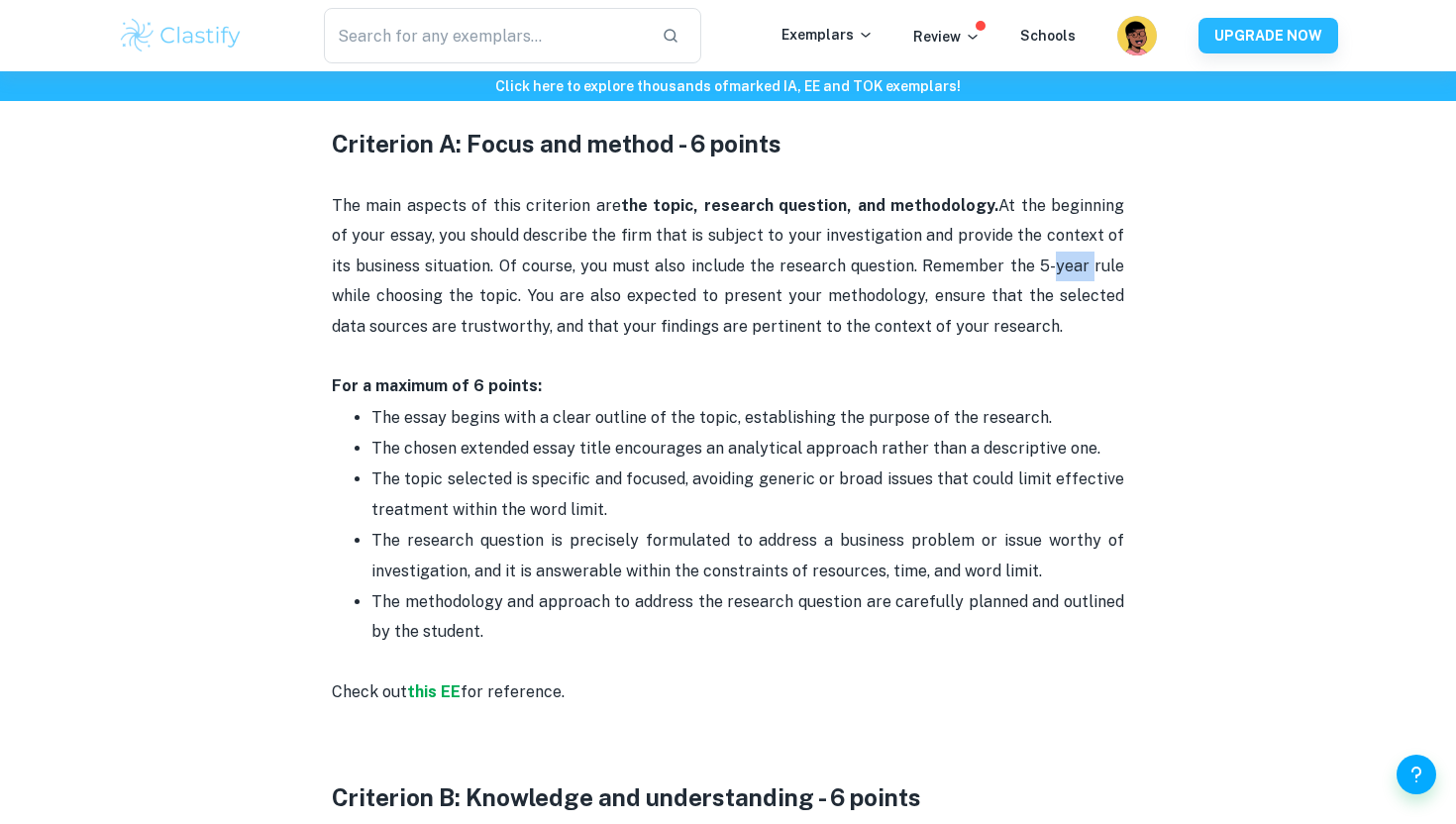 drag, startPoint x: 1047, startPoint y: 270, endPoint x: 1006, endPoint y: 270, distance: 41 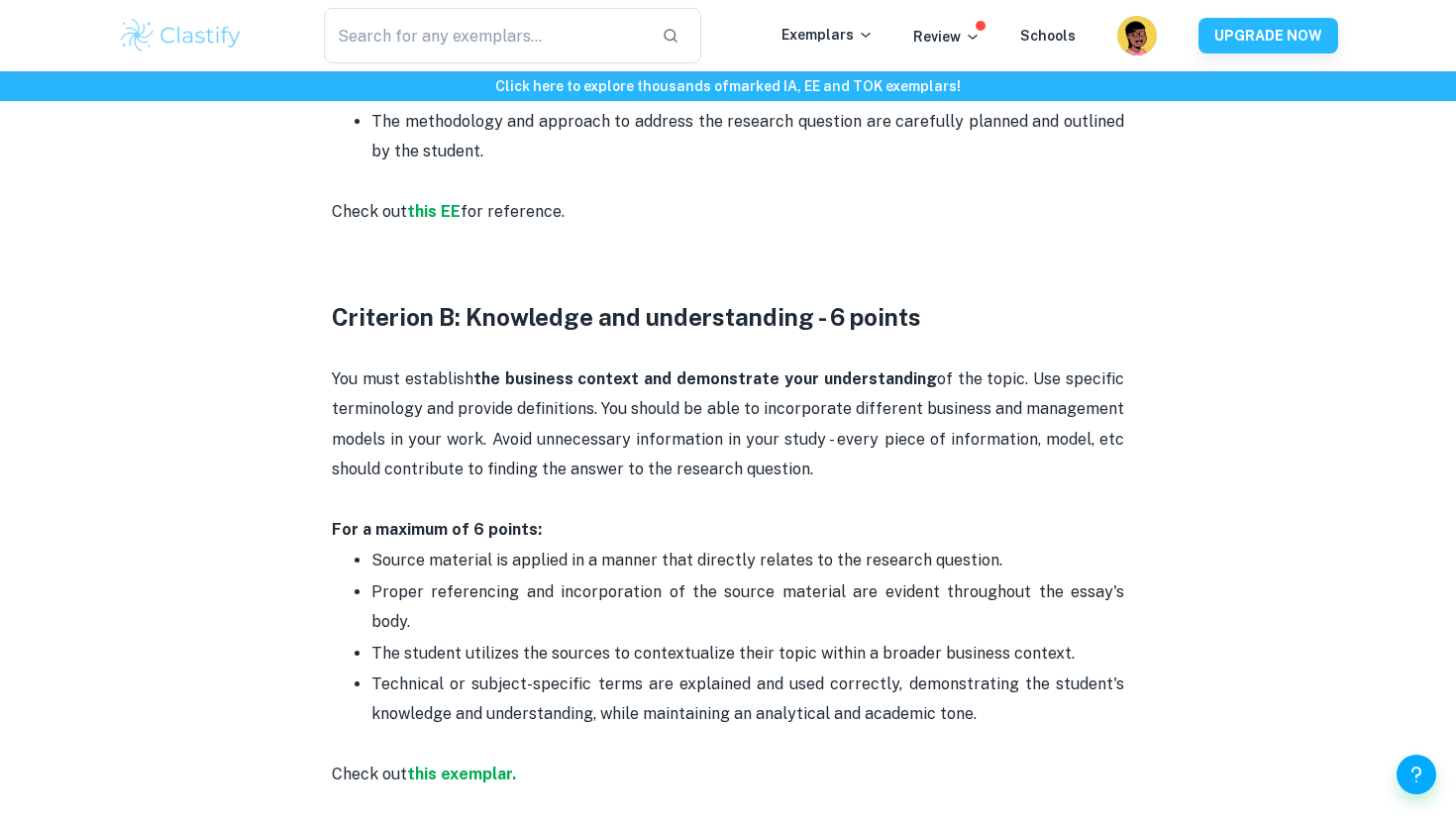 scroll, scrollTop: 1555, scrollLeft: 0, axis: vertical 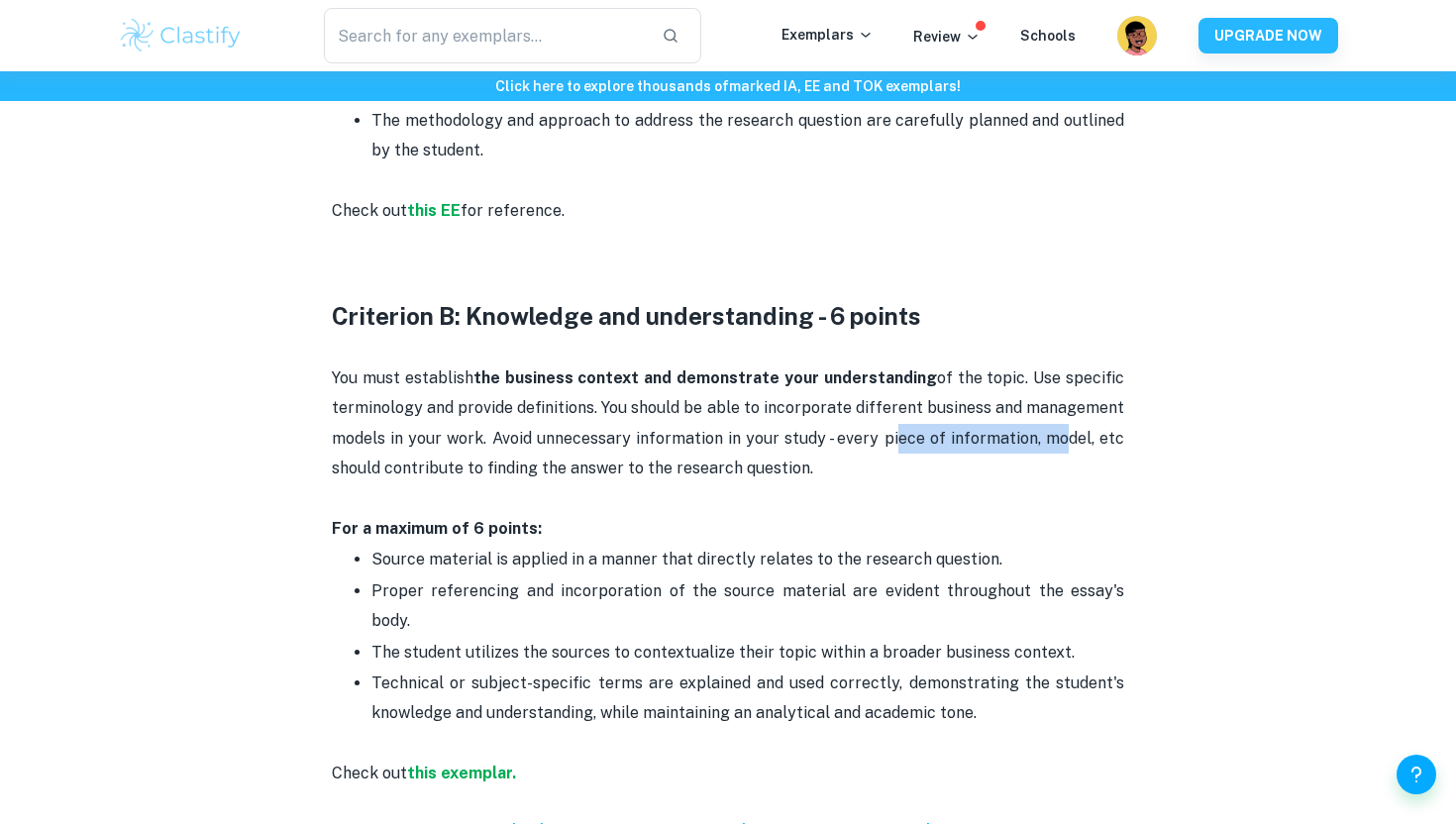 drag, startPoint x: 893, startPoint y: 430, endPoint x: 1077, endPoint y: 445, distance: 184.6104 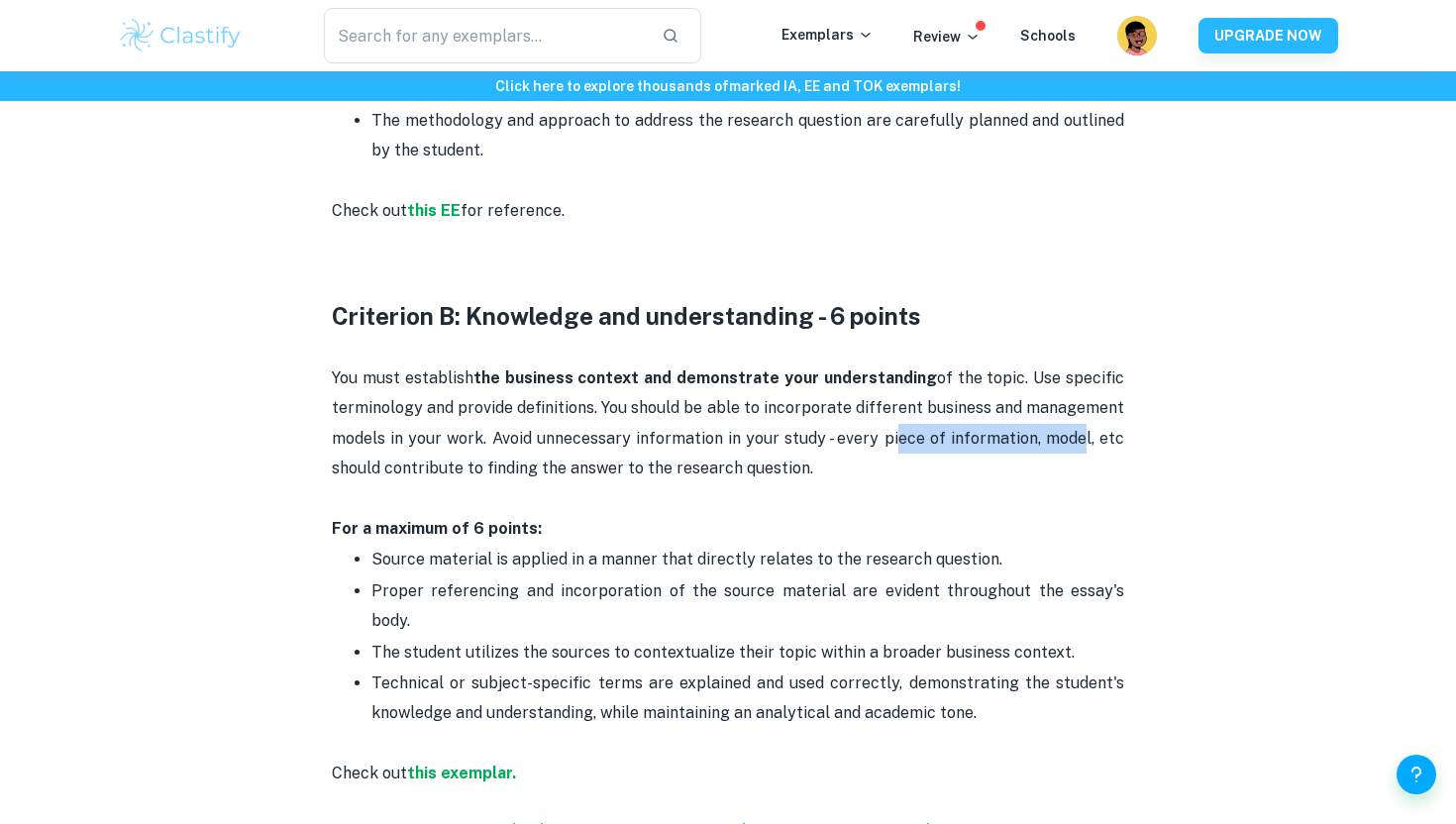 click on "You must establish  the business context and demonstrate your understanding  of the topic. Use specific terminology and provide definitions. You should be able to incorporate different business and management models in your work. Avoid unnecessary information in your study - every piece of information, model, etc should contribute to finding the answer to the research question.  For a maximum of 6 points:" at bounding box center (728, 454) 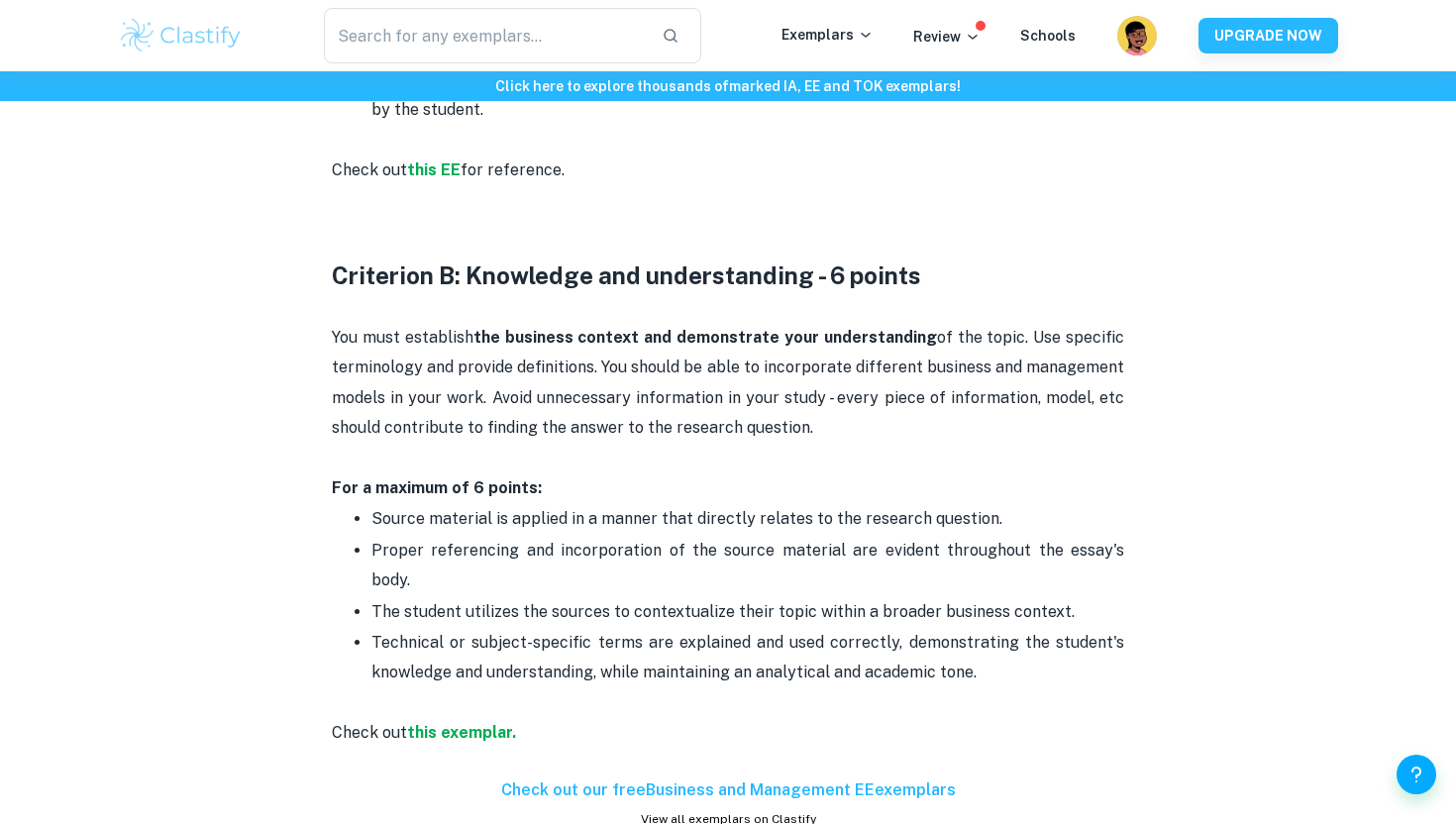 scroll, scrollTop: 1594, scrollLeft: 0, axis: vertical 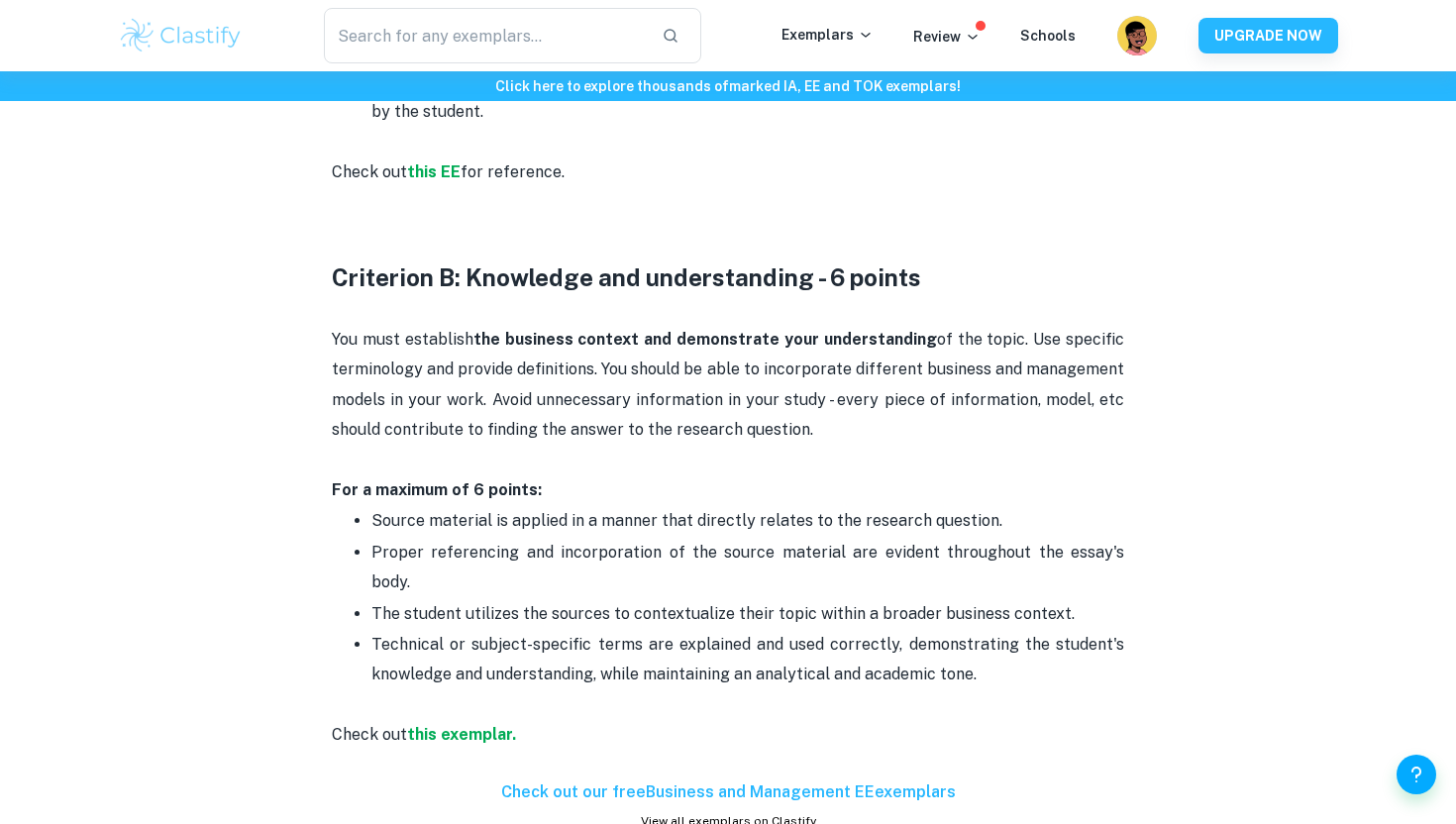 click on "The student utilizes the sources to contextualize their topic within a broader business context." at bounding box center [748, 614] 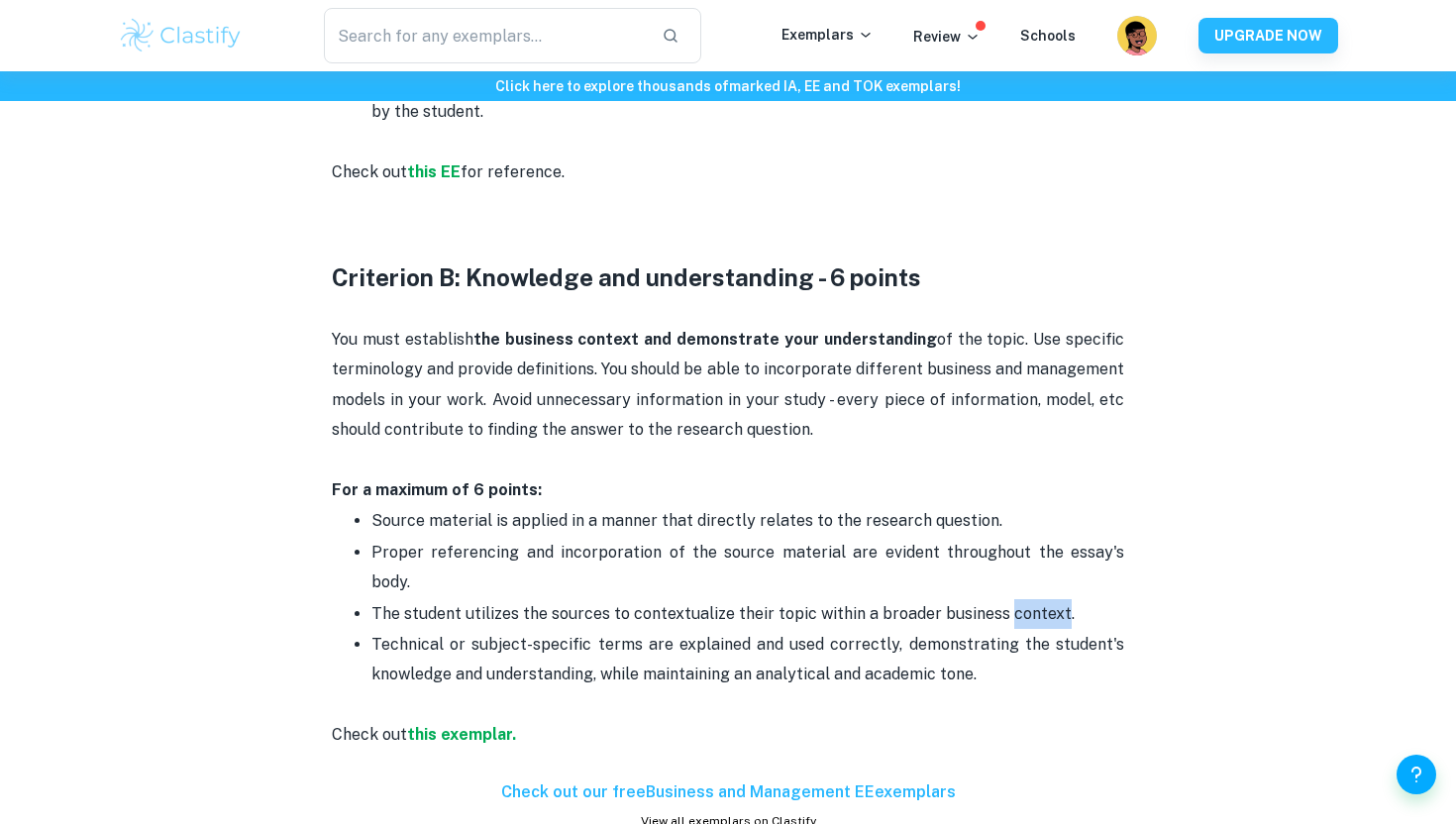 click on "The student utilizes the sources to contextualize their topic within a broader business context." at bounding box center (748, 614) 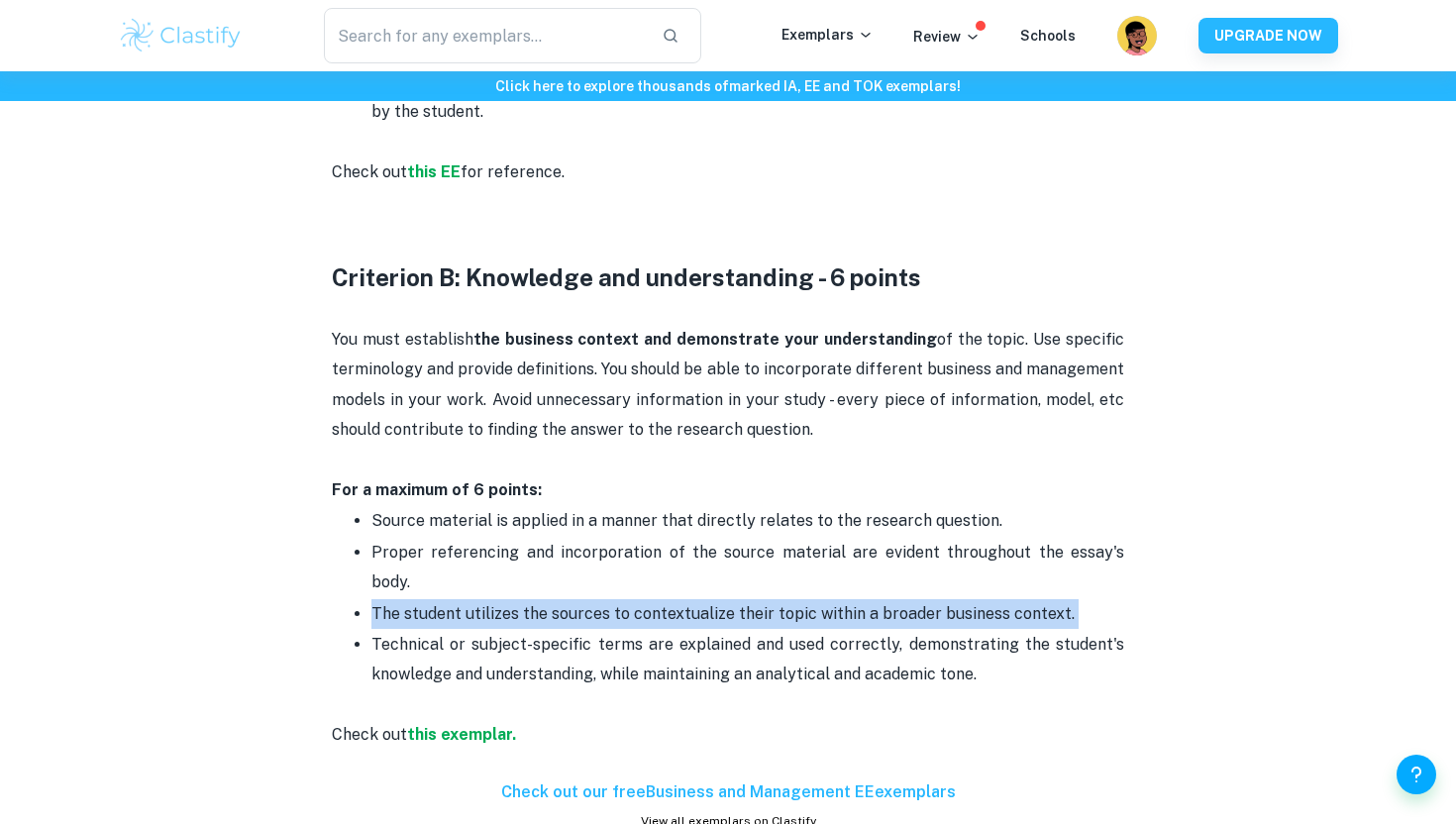 click on "The student utilizes the sources to contextualize their topic within a broader business context." at bounding box center (748, 614) 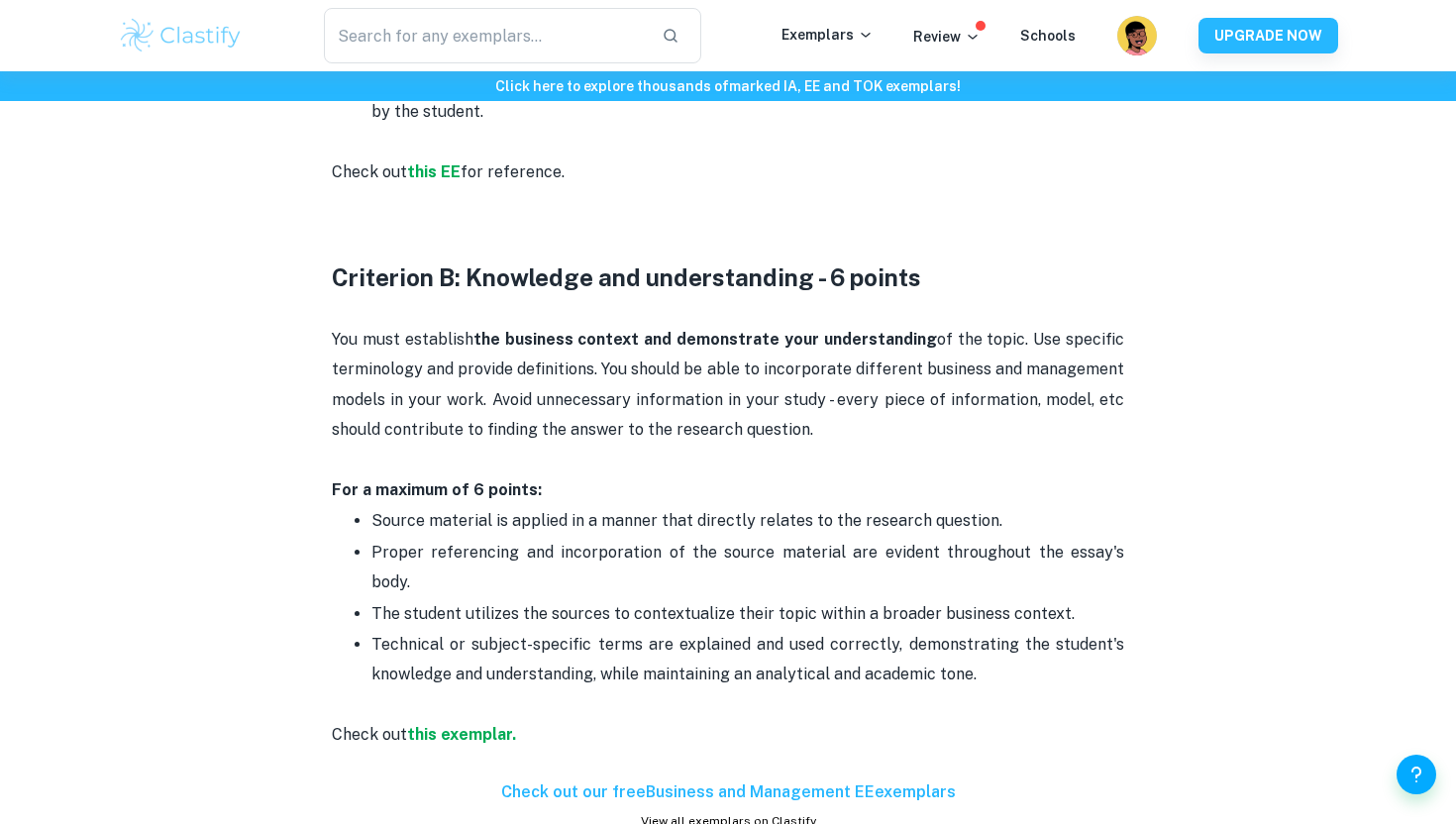 click on "Technical or subject-specific terms are explained and used correctly, demonstrating the student's knowledge and understanding, while maintaining an analytical and academic tone." at bounding box center (748, 674) 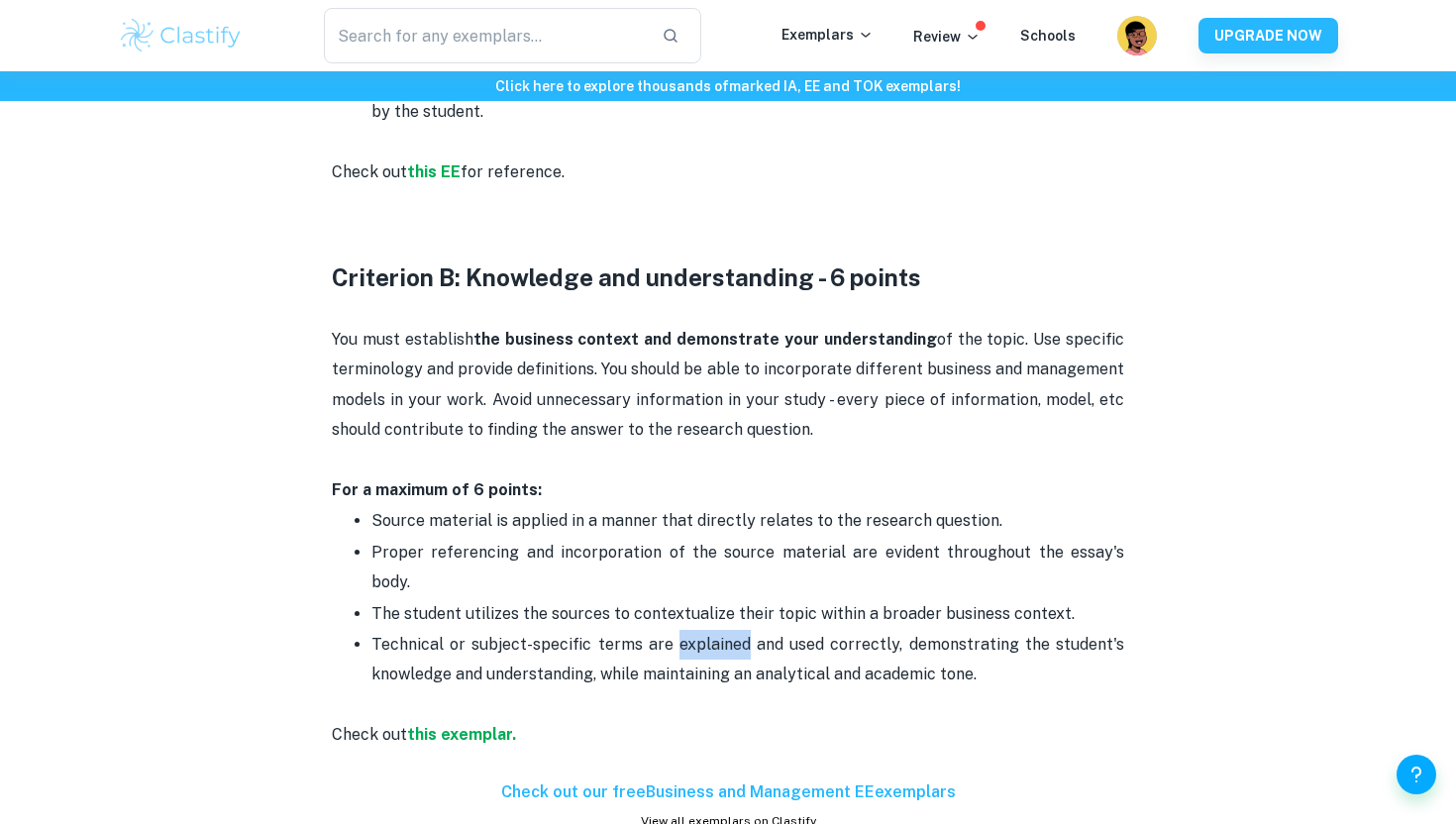 click on "Technical or subject-specific terms are explained and used correctly, demonstrating the student's knowledge and understanding, while maintaining an analytical and academic tone." at bounding box center (748, 674) 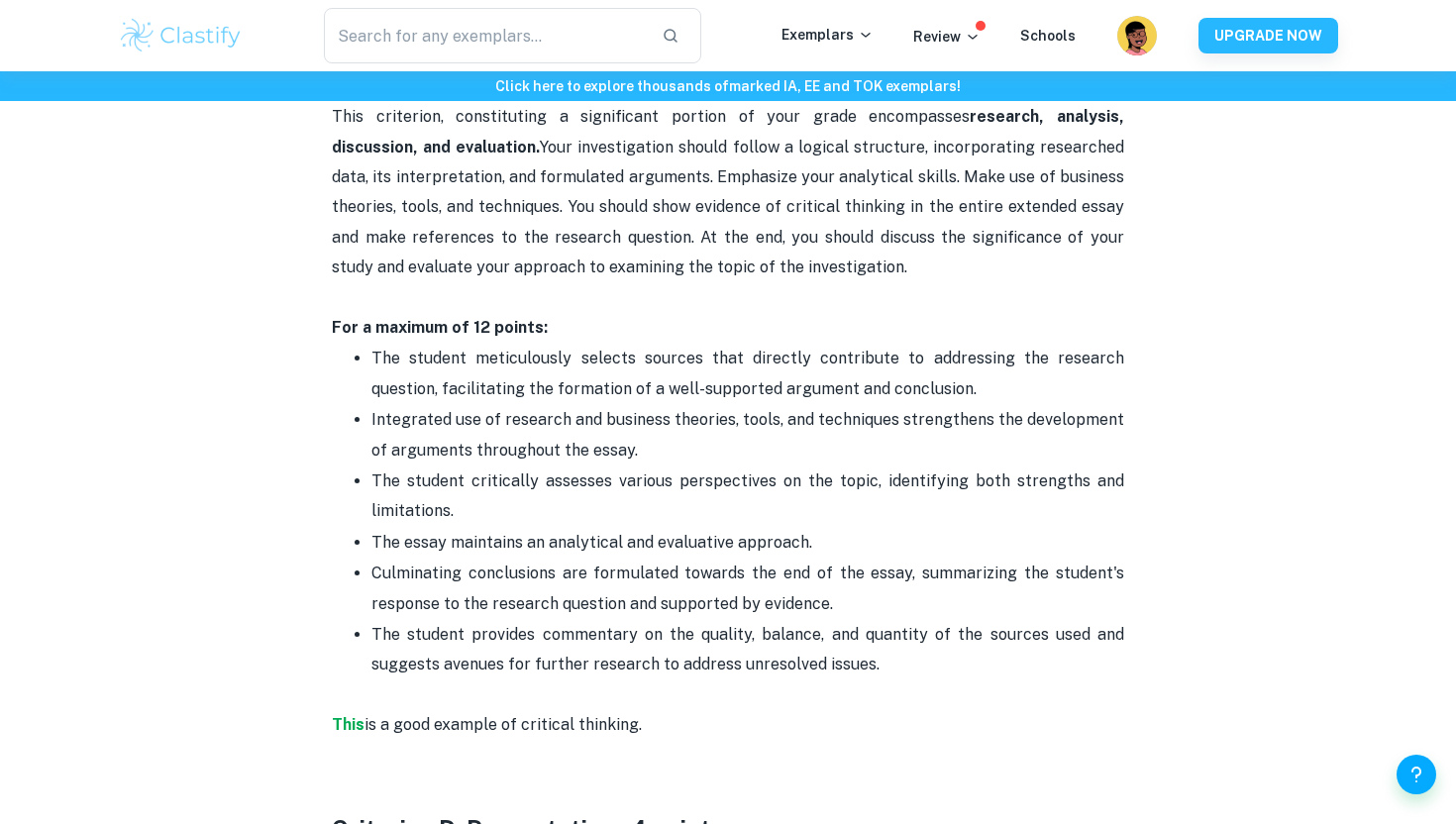 scroll, scrollTop: 2737, scrollLeft: 0, axis: vertical 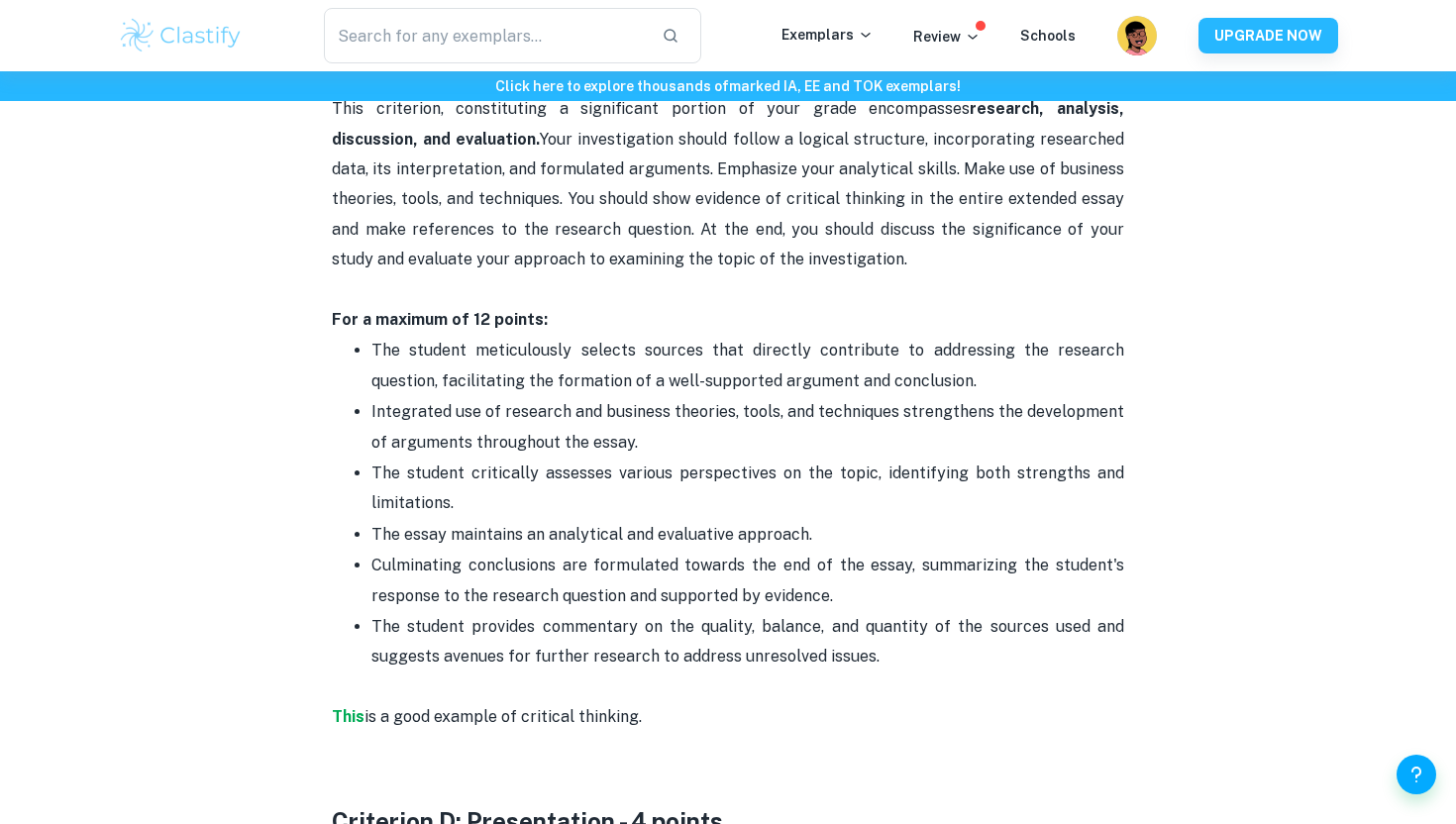 click on "The student critically assesses various perspectives on the topic, identifying both strengths and limitations." at bounding box center (748, 488) 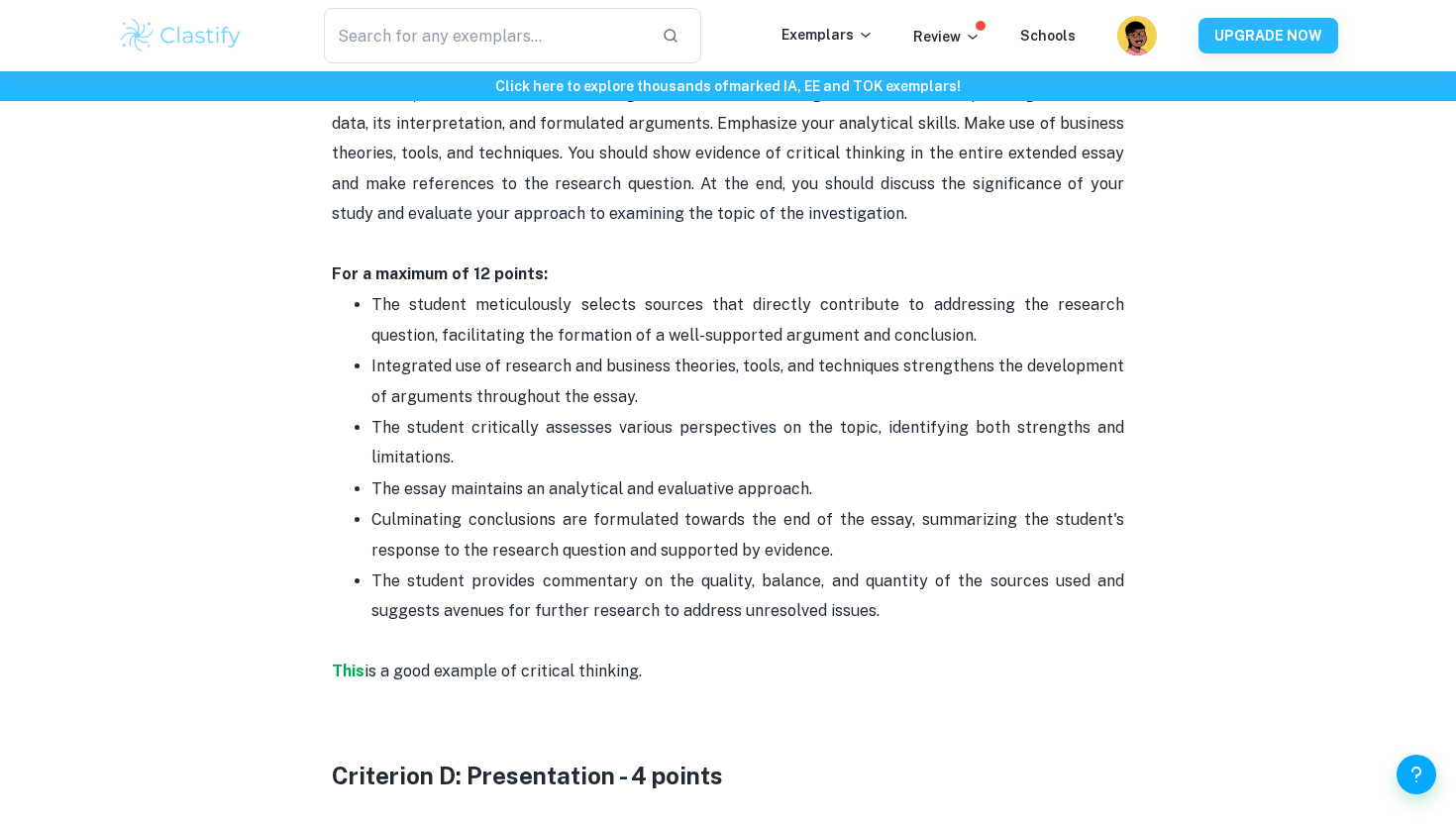 scroll, scrollTop: 2789, scrollLeft: 0, axis: vertical 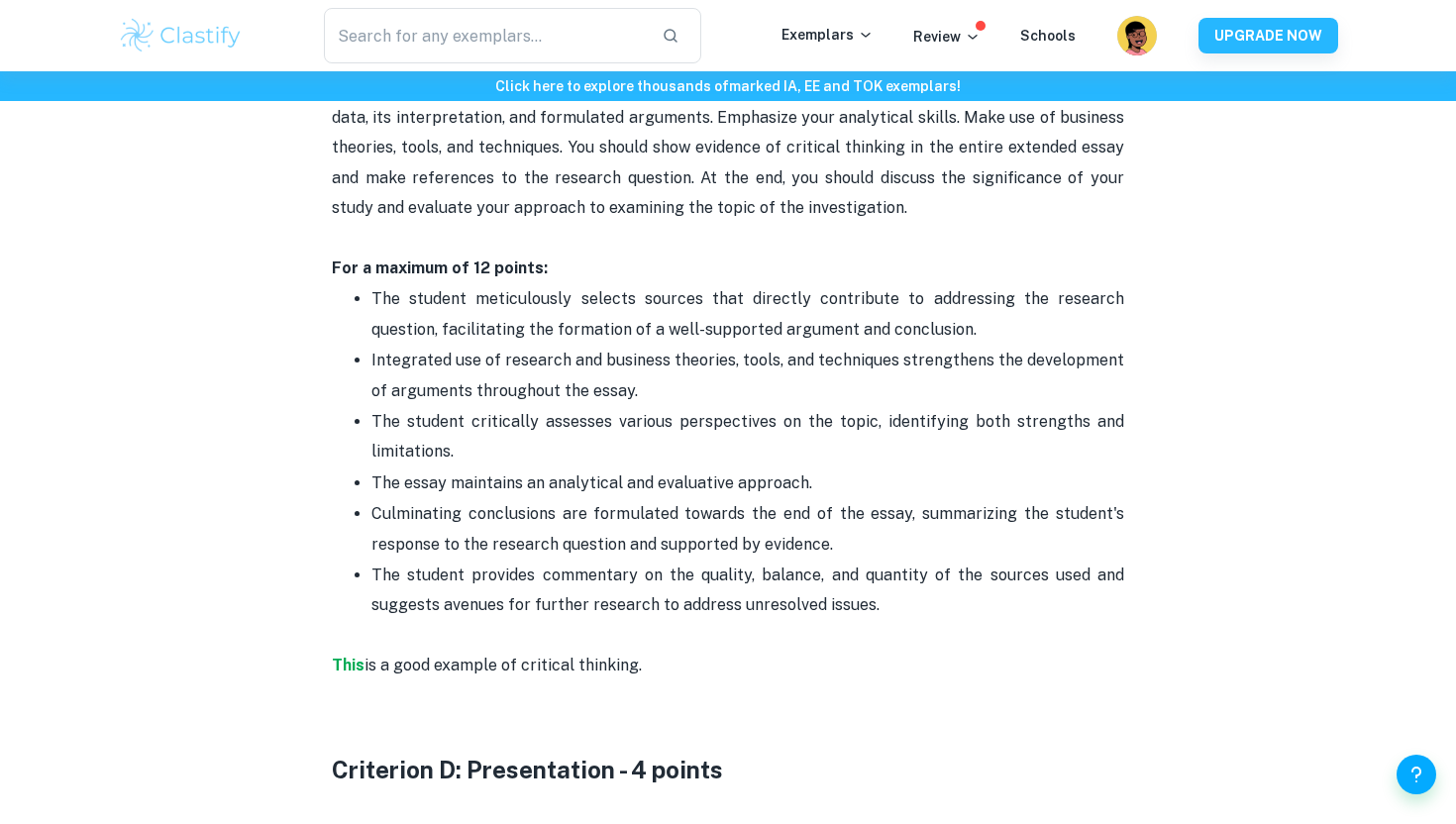 click on "The student provides commentary on the quality, balance, and quantity of the sources used and suggests avenues for further research to address unresolved issues." at bounding box center (748, 590) 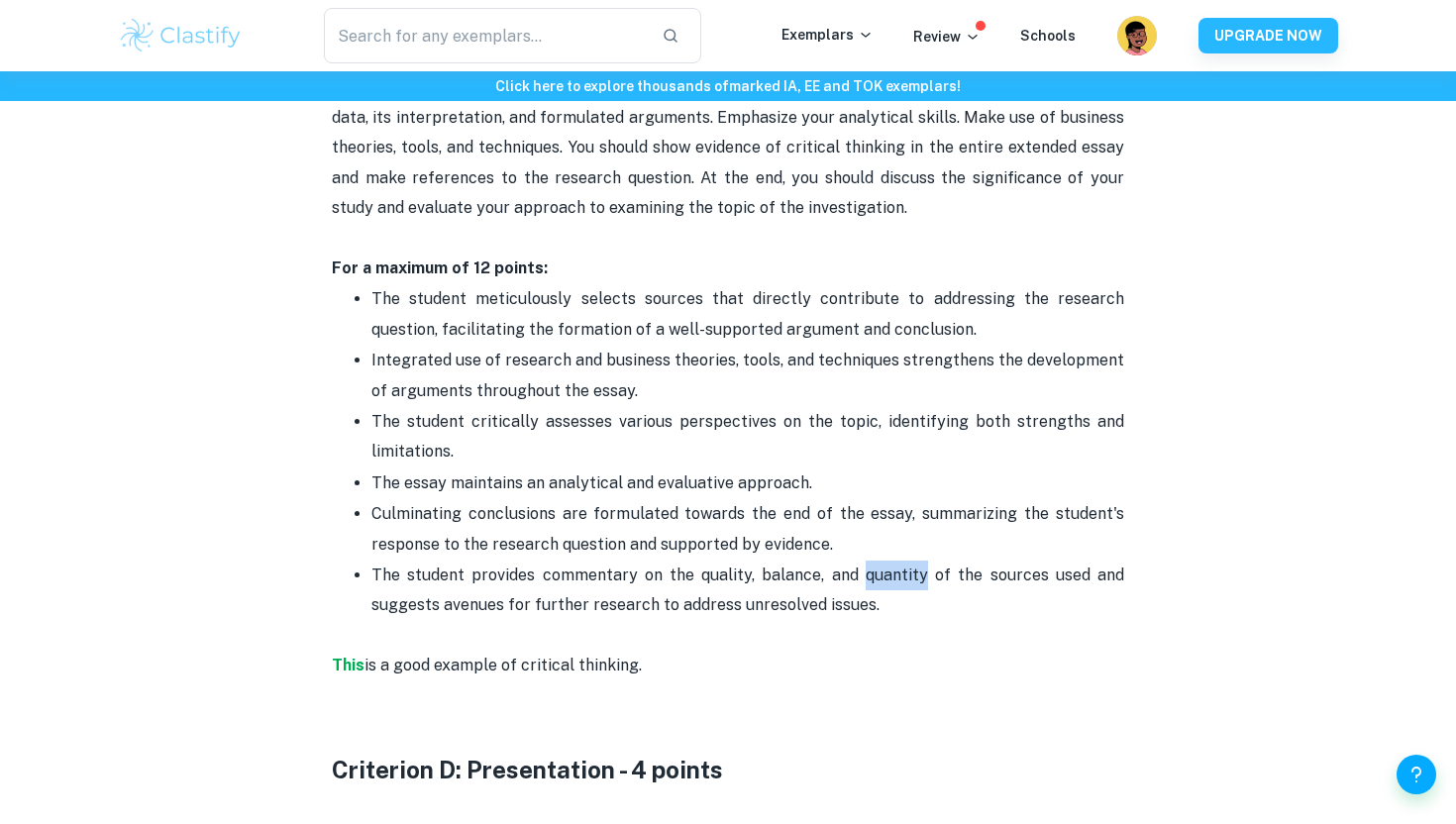 click on "The student provides commentary on the quality, balance, and quantity of the sources used and suggests avenues for further research to address unresolved issues." at bounding box center (748, 590) 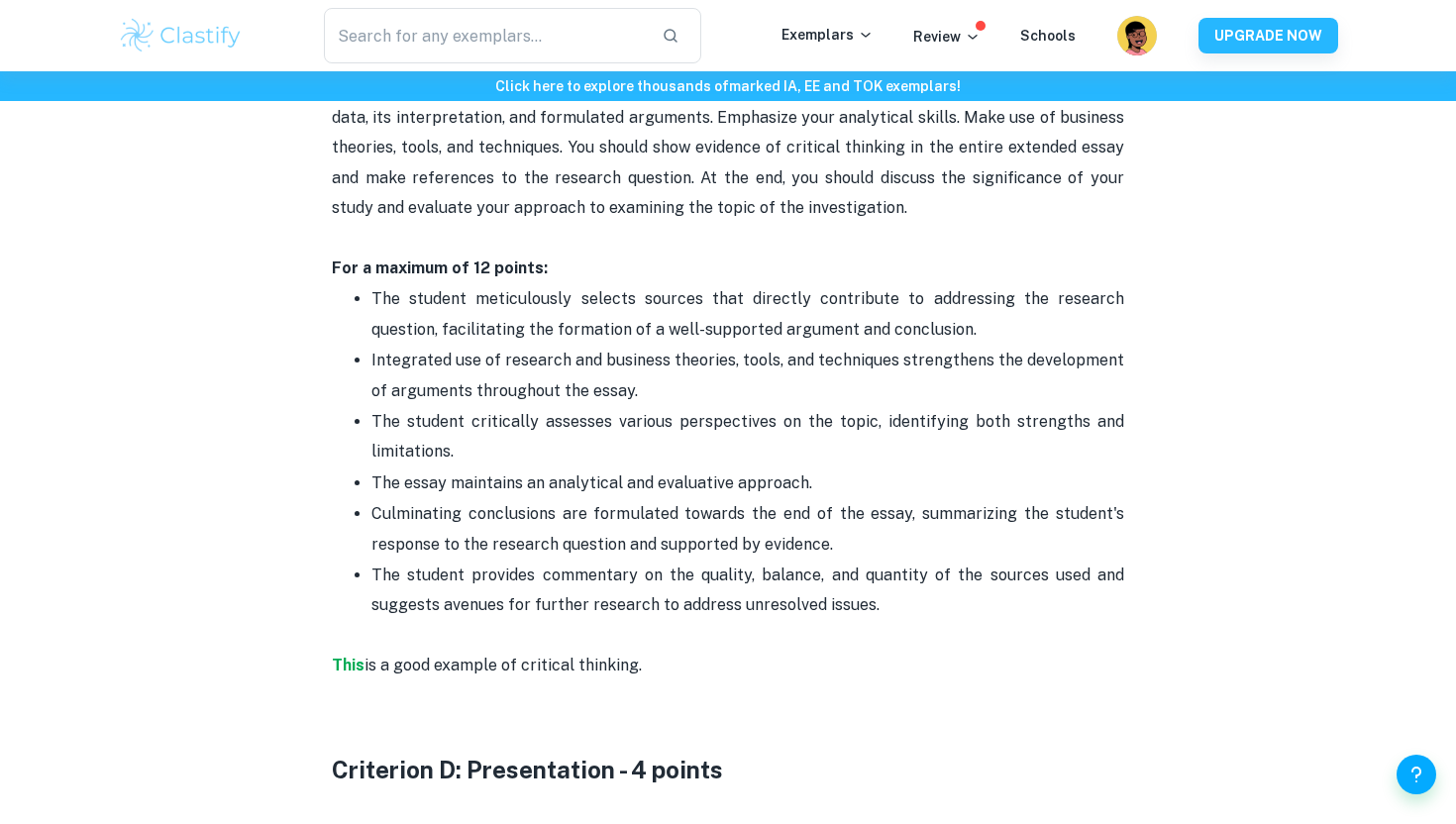click on "The student provides commentary on the quality, balance, and quantity of the sources used and suggests avenues for further research to address unresolved issues." at bounding box center [748, 590] 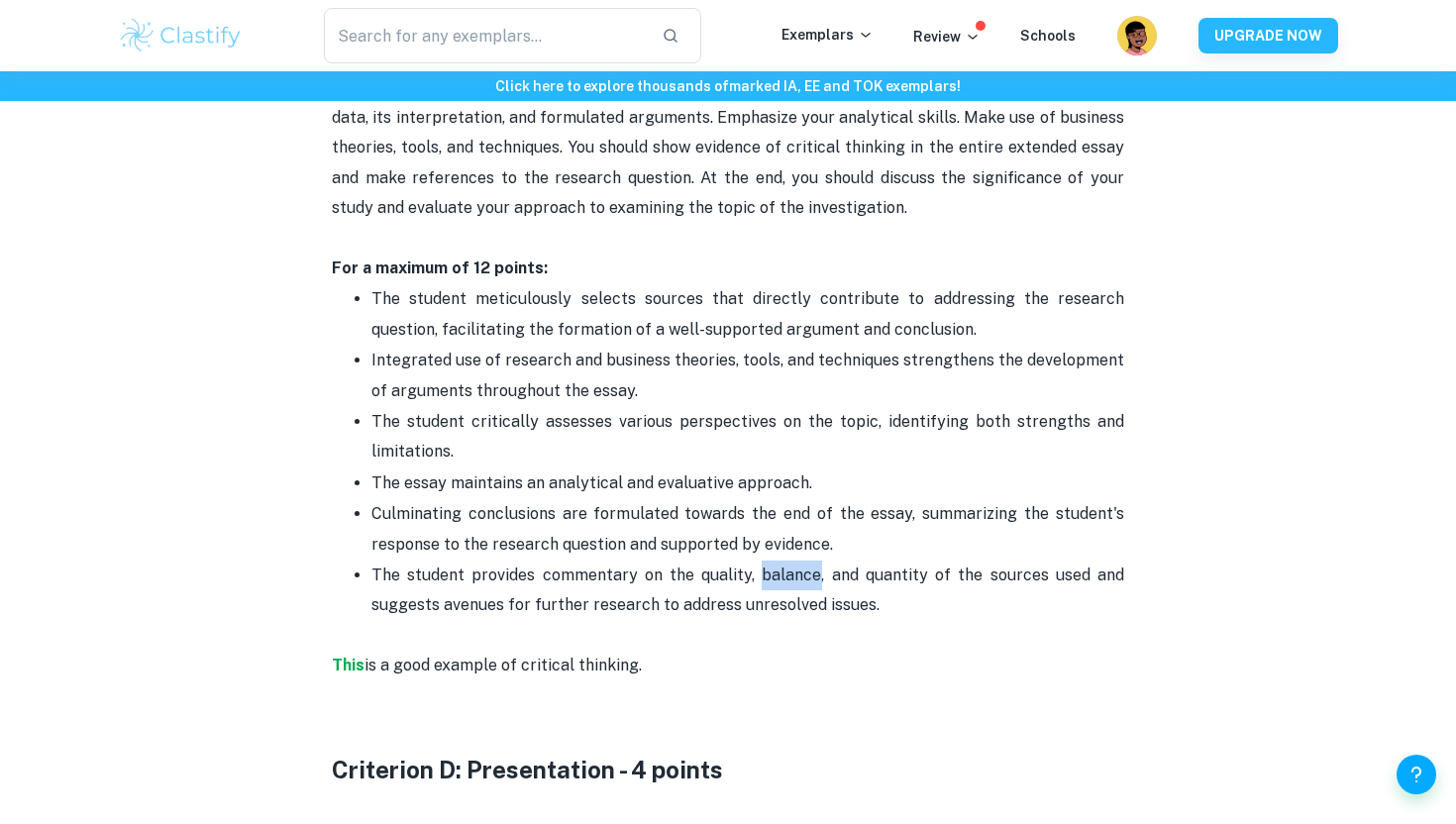 click on "The student provides commentary on the quality, balance, and quantity of the sources used and suggests avenues for further research to address unresolved issues." at bounding box center (748, 590) 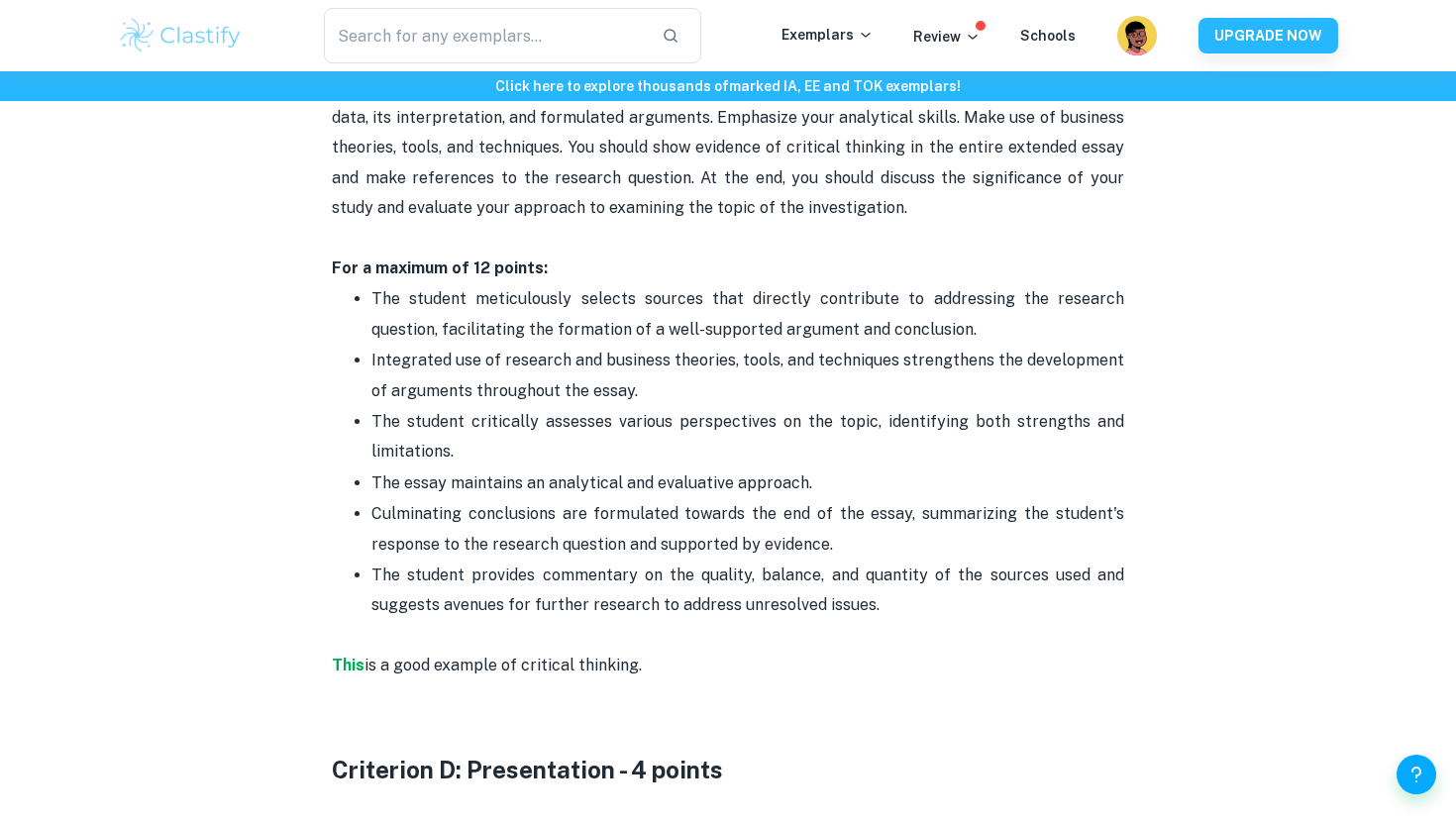 click on "The student provides commentary on the quality, balance, and quantity of the sources used and suggests avenues for further research to address unresolved issues." at bounding box center (748, 590) 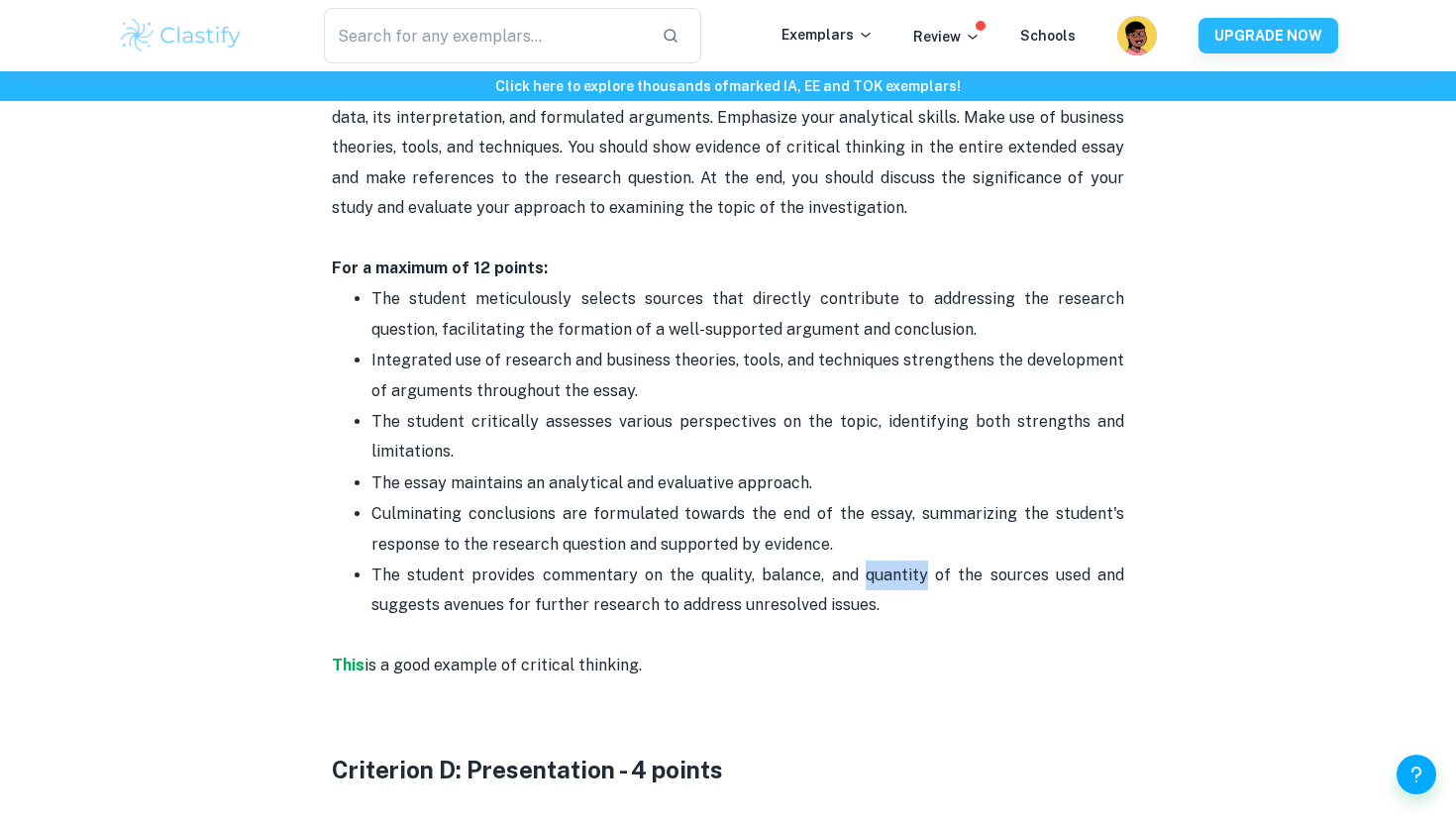 click on "The student provides commentary on the quality, balance, and quantity of the sources used and suggests avenues for further research to address unresolved issues." at bounding box center (748, 590) 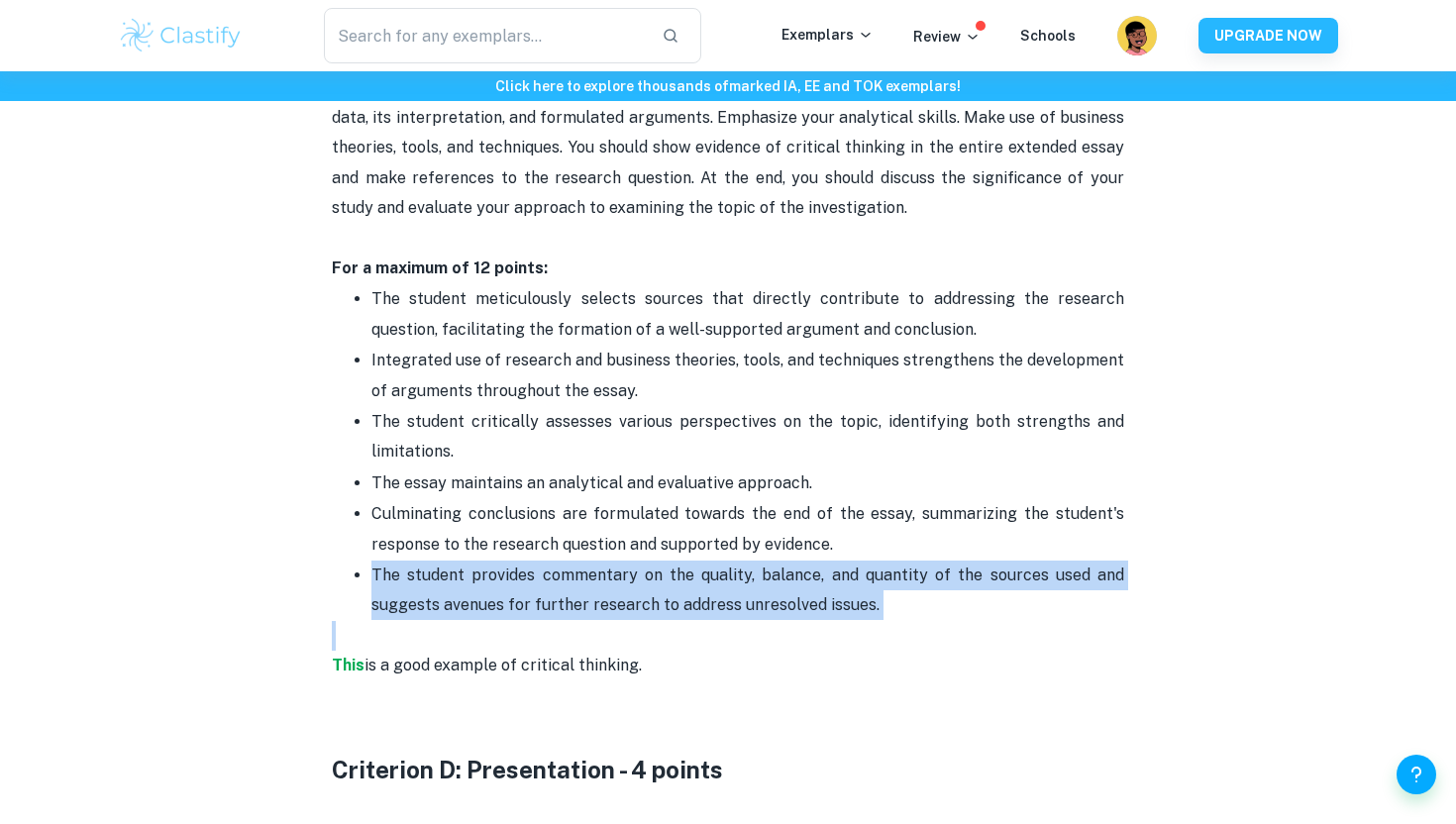 click on "The student provides commentary on the quality, balance, and quantity of the sources used and suggests avenues for further research to address unresolved issues." at bounding box center [748, 590] 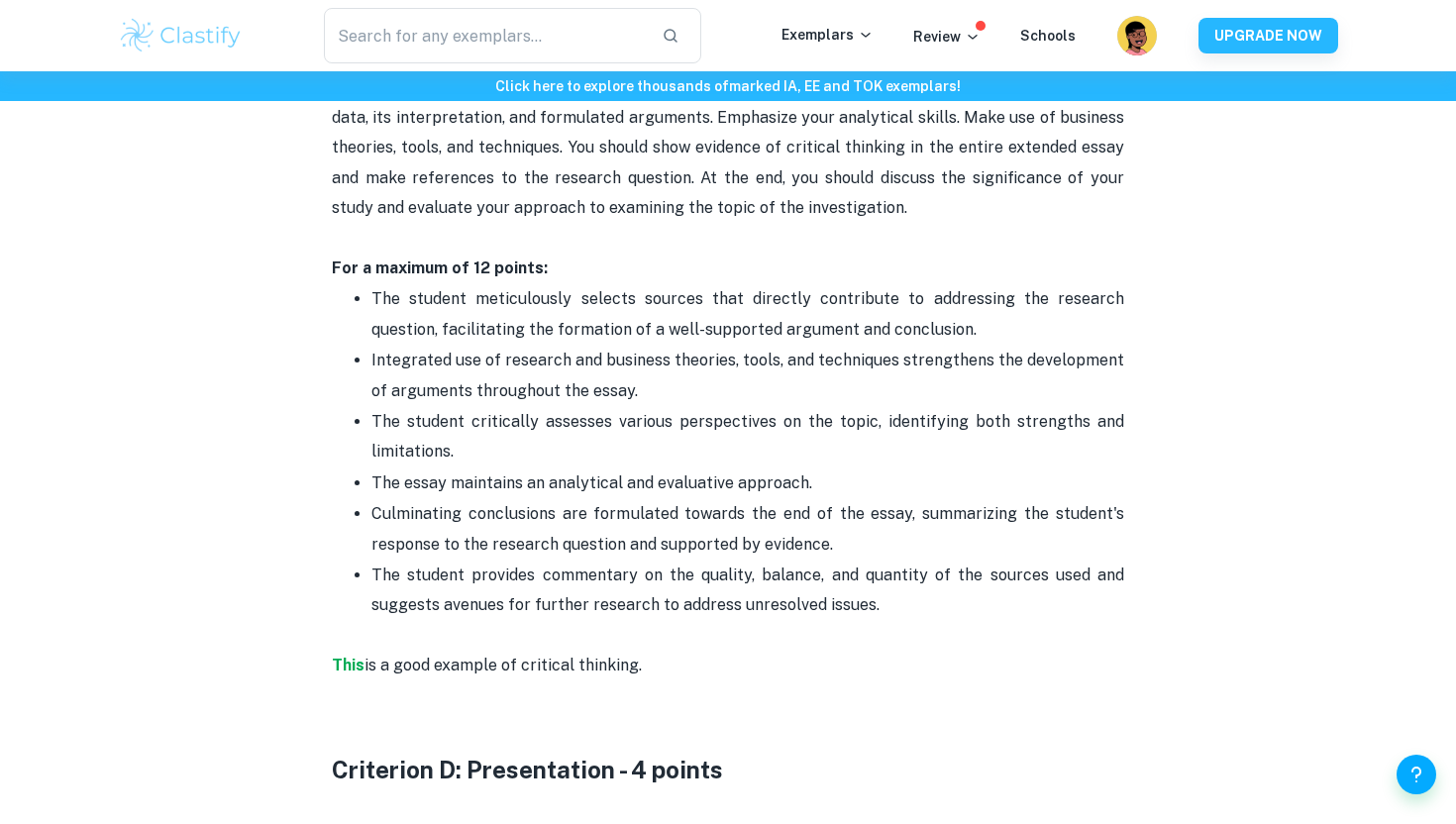 click on "The student provides commentary on the quality, balance, and quantity of the sources used and suggests avenues for further research to address unresolved issues." at bounding box center [748, 590] 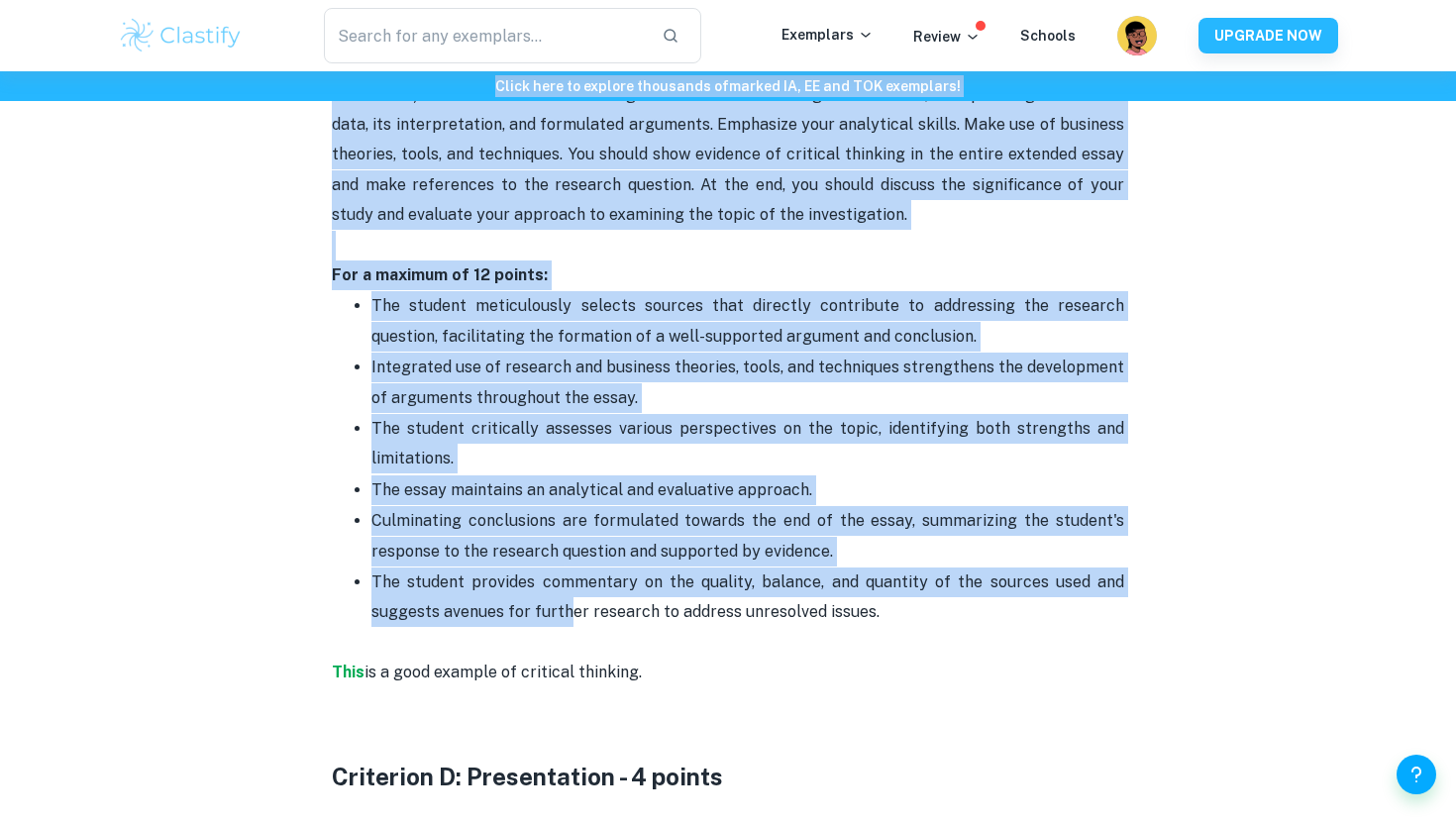 drag, startPoint x: 569, startPoint y: 584, endPoint x: 1179, endPoint y: -4, distance: 847.2567 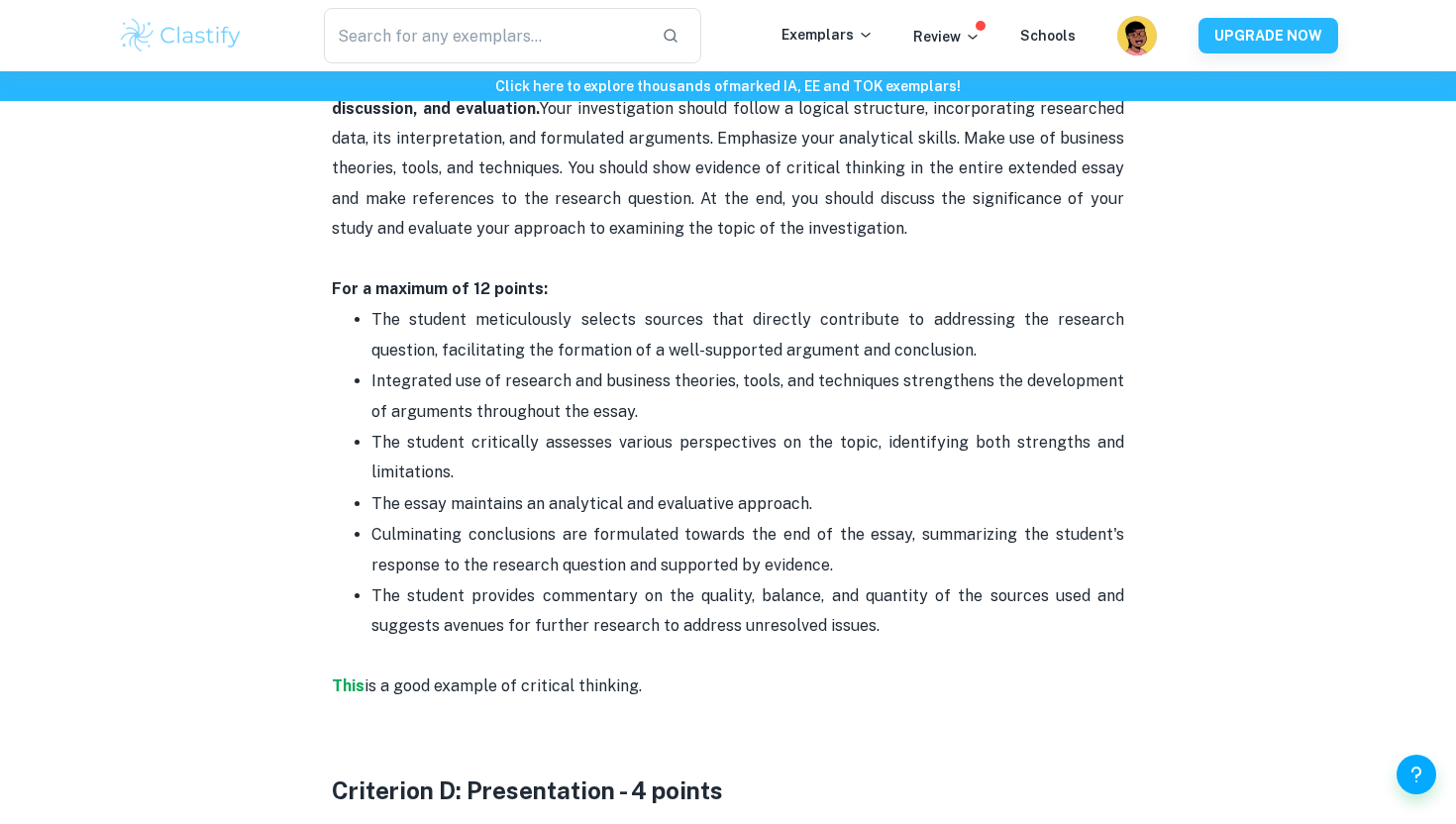 click on "Integrated use of research and business theories, tools, and techniques strengthens the development of arguments throughout the essay." at bounding box center [748, 396] 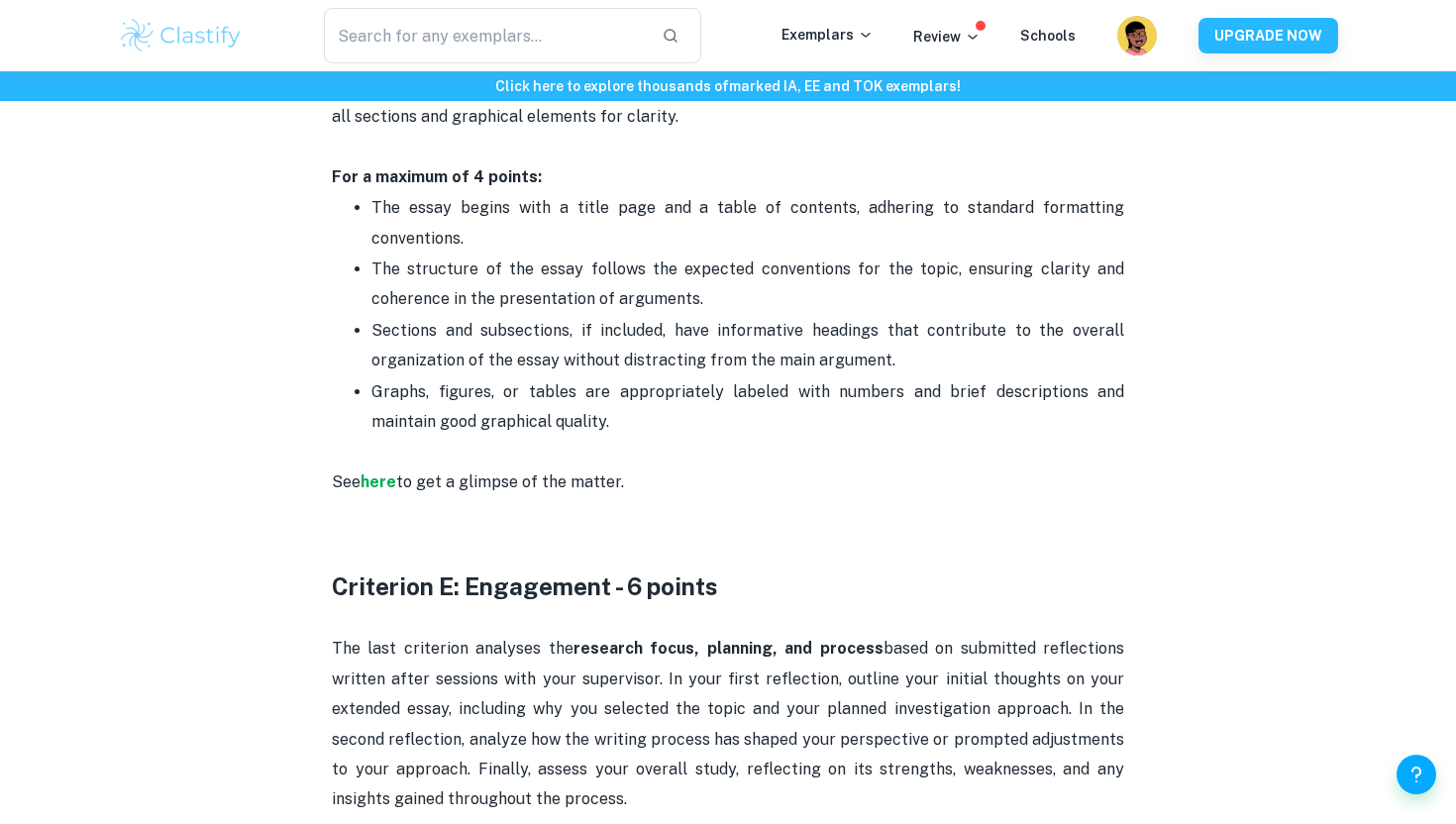 scroll, scrollTop: 3600, scrollLeft: 0, axis: vertical 